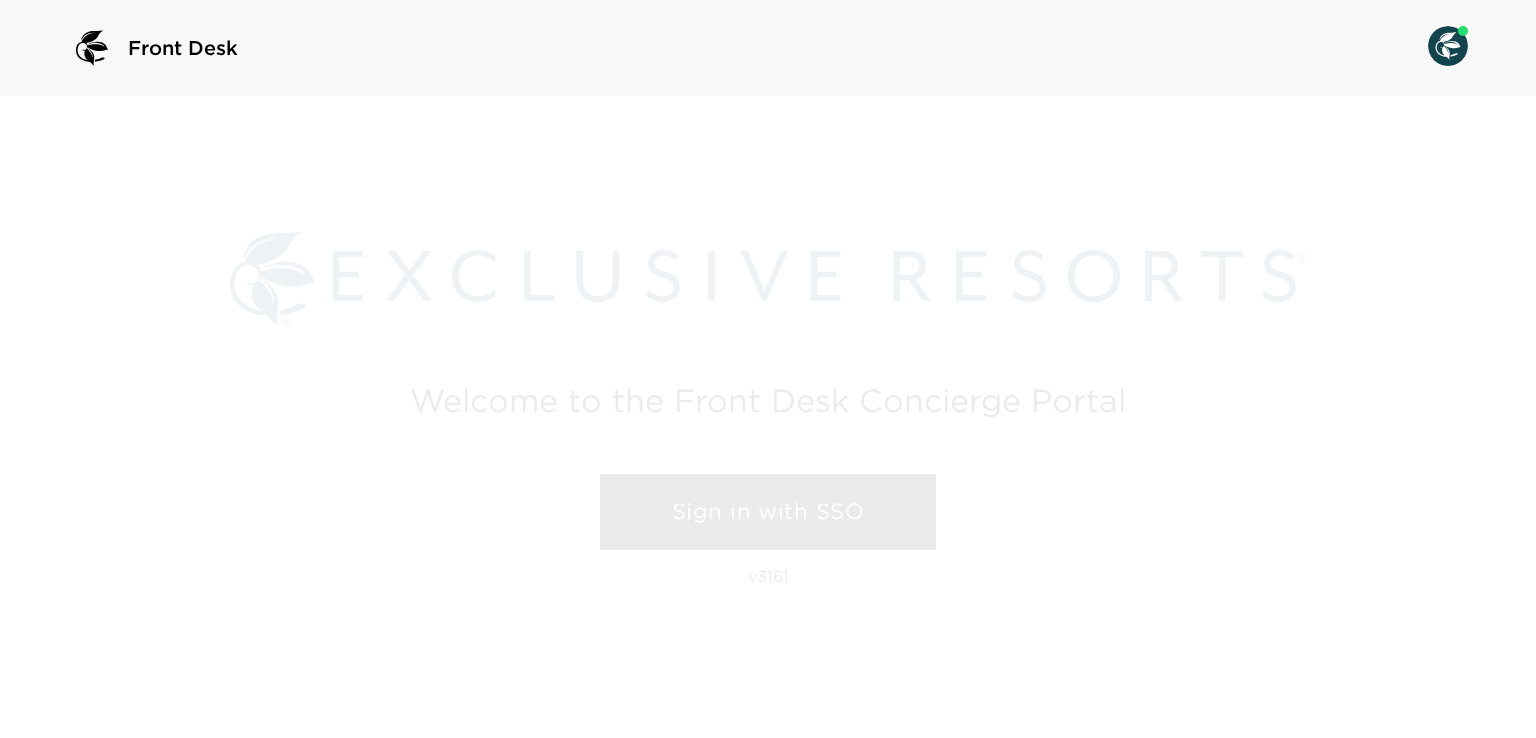 scroll, scrollTop: 0, scrollLeft: 0, axis: both 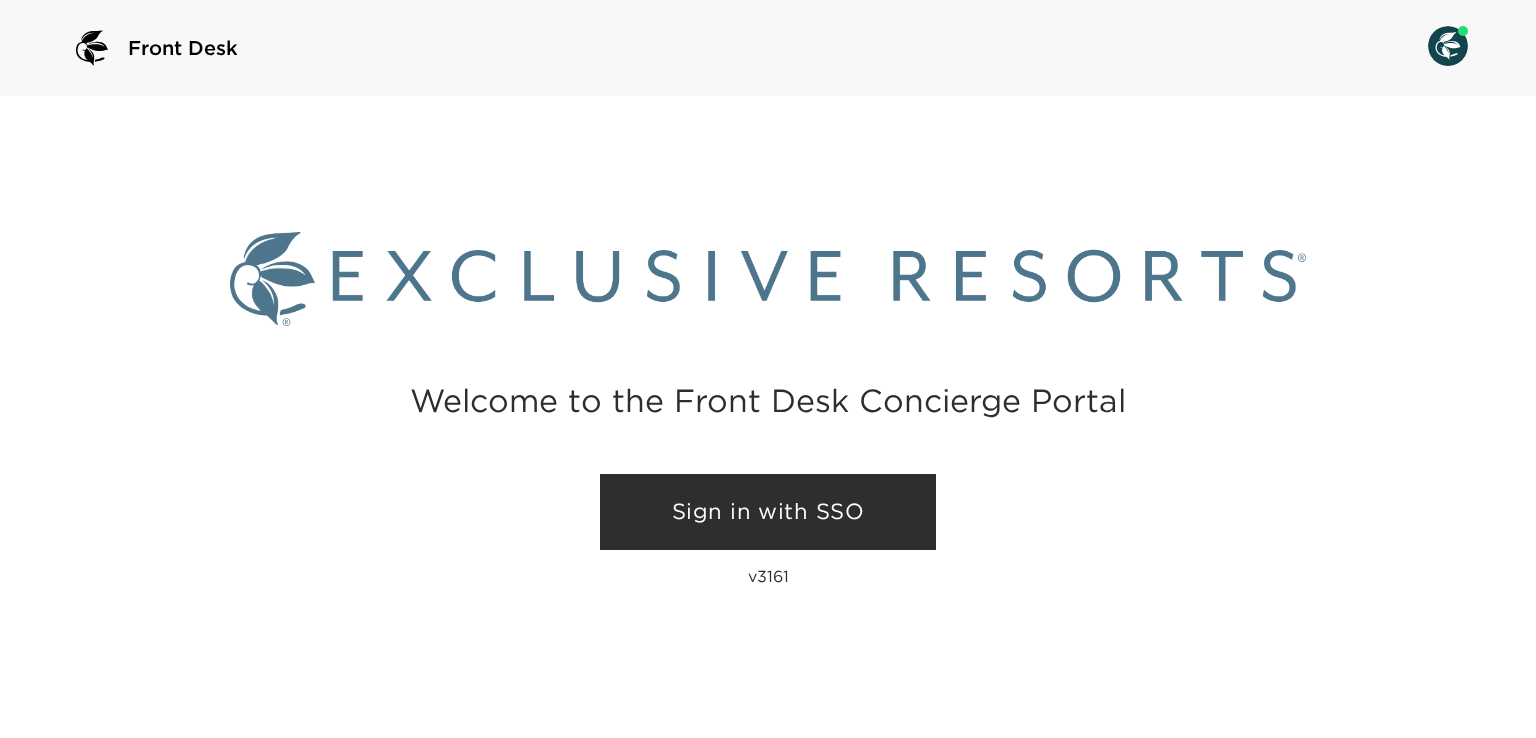 click on "Sign in with SSO" at bounding box center (768, 512) 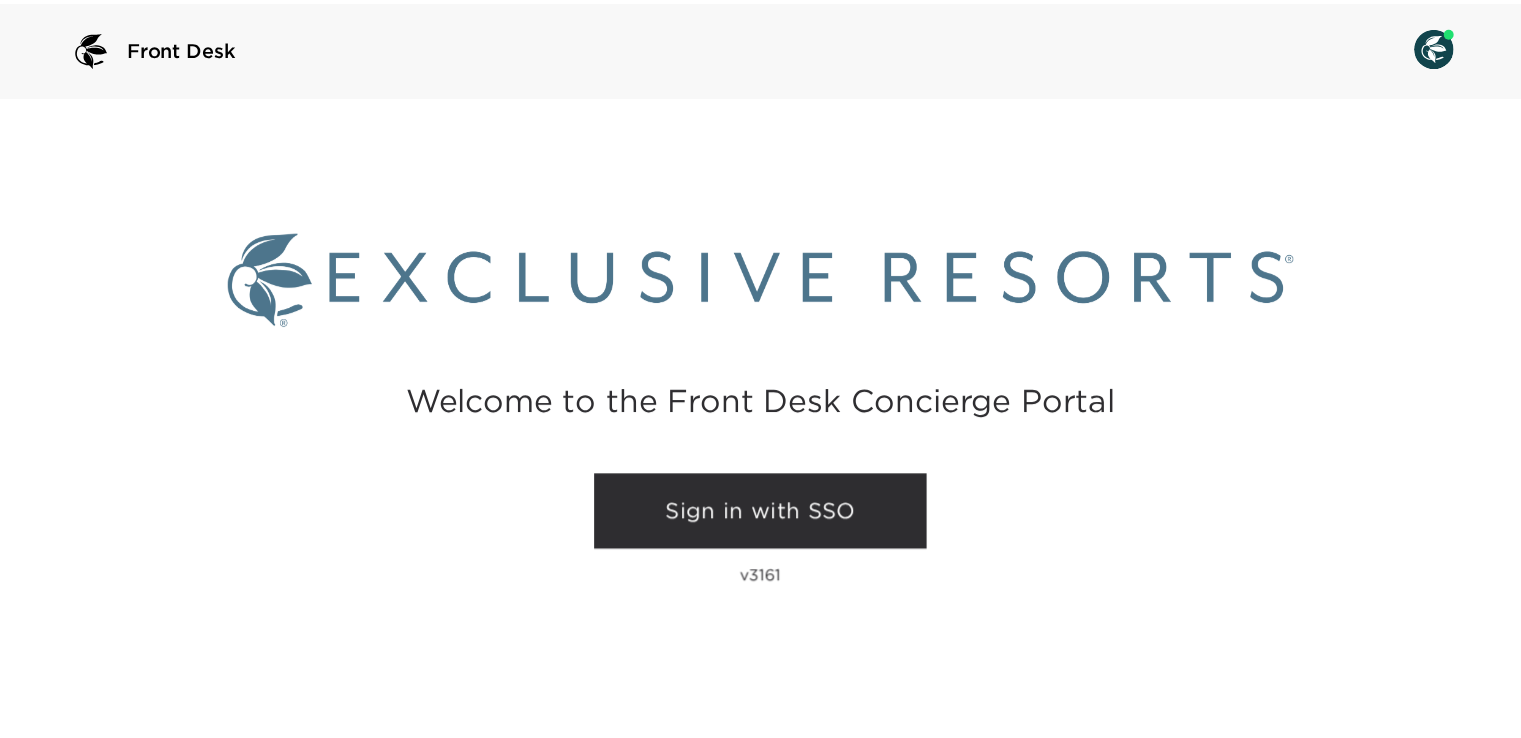 scroll, scrollTop: 0, scrollLeft: 0, axis: both 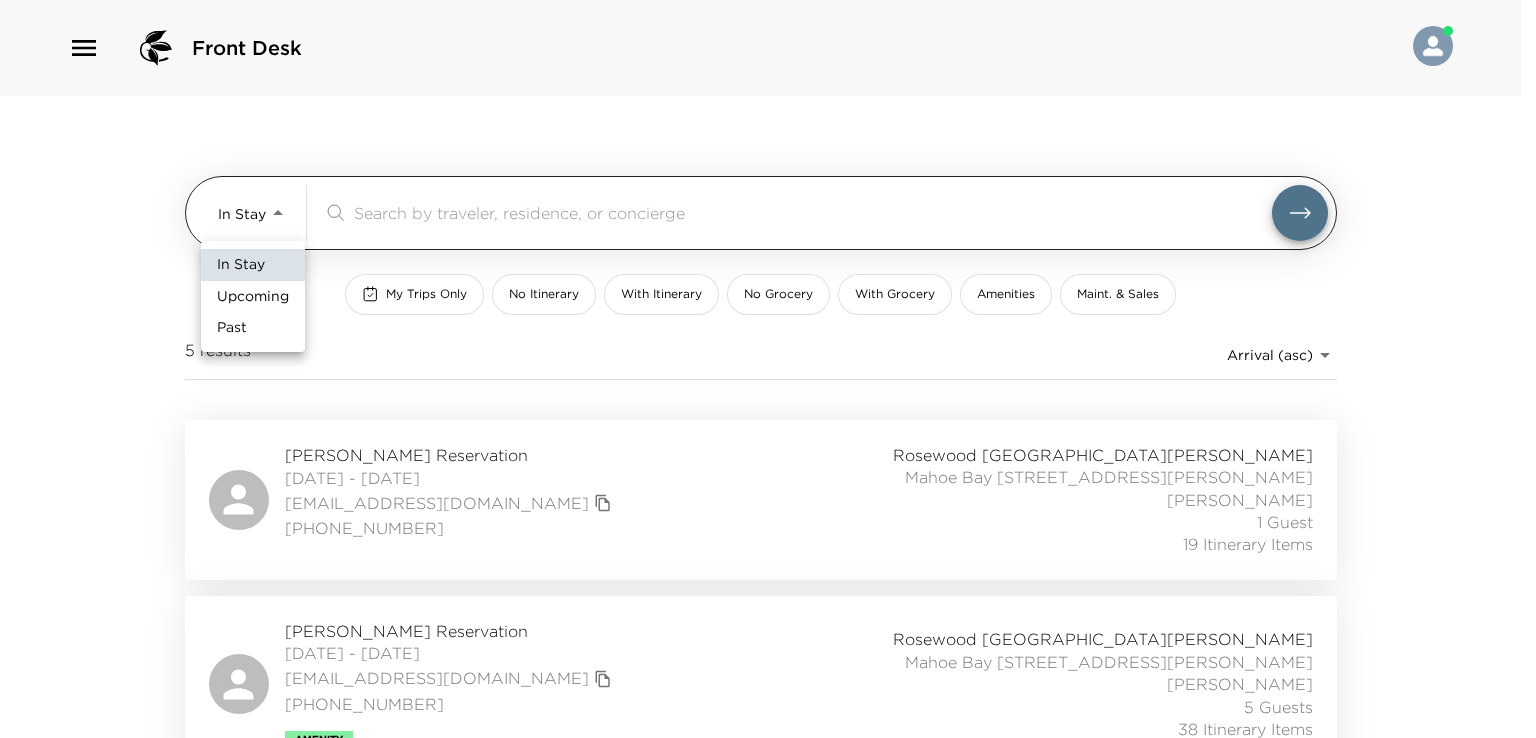click on "Front Desk In Stay In-Stay ​ My Trips Only No Itinerary With Itinerary No Grocery With Grocery Amenities Maint. & Sales 5 results Arrival (asc) reservations_prod_arrival_asc Ann Harrison Reservation 07/06/2025 - 07/12/2025 ahhfrog@aol.com (713) 705-4058 Rosewood Little Dix Bay Mahoe Bay 301 Little Dix Bay Holly Philip 1 Guest 19 Itinerary Items Erin Knapheide Reservation 07/06/2025 - 07/13/2025 maryerin1@icloud.com 217-316-3641 Amenity Rosewood Little Dix Bay Mahoe Bay 304 Little Dix Bay Merriah Martin 5 Guests 38 Itinerary Items Anuj Gupta Reservation 07/06/2025 - 07/12/2025 vanianuj14@gmail.com 4042732353 Ultra Rosewood Little Dix Bay Mahoe Bay 306 Little Dix Bay Navasha Williams 1 Guest 24 Itinerary Items Robert Vannah Reservation 07/07/2025 - 07/19/2025 rvannah@vannahlaw.com 702-427-2958 Ultra Rosewood Little Dix Bay Mahoe Bay 305 Little Dix Bay Holly Philip 1 Guest 16 Itinerary Items Mark McPherson Reservation 07/07/2025 - 07/13/2025 markm@evcdev.com 7859251027 Ultra Rosewood Little Dix Bay 4 Guests" at bounding box center (768, 369) 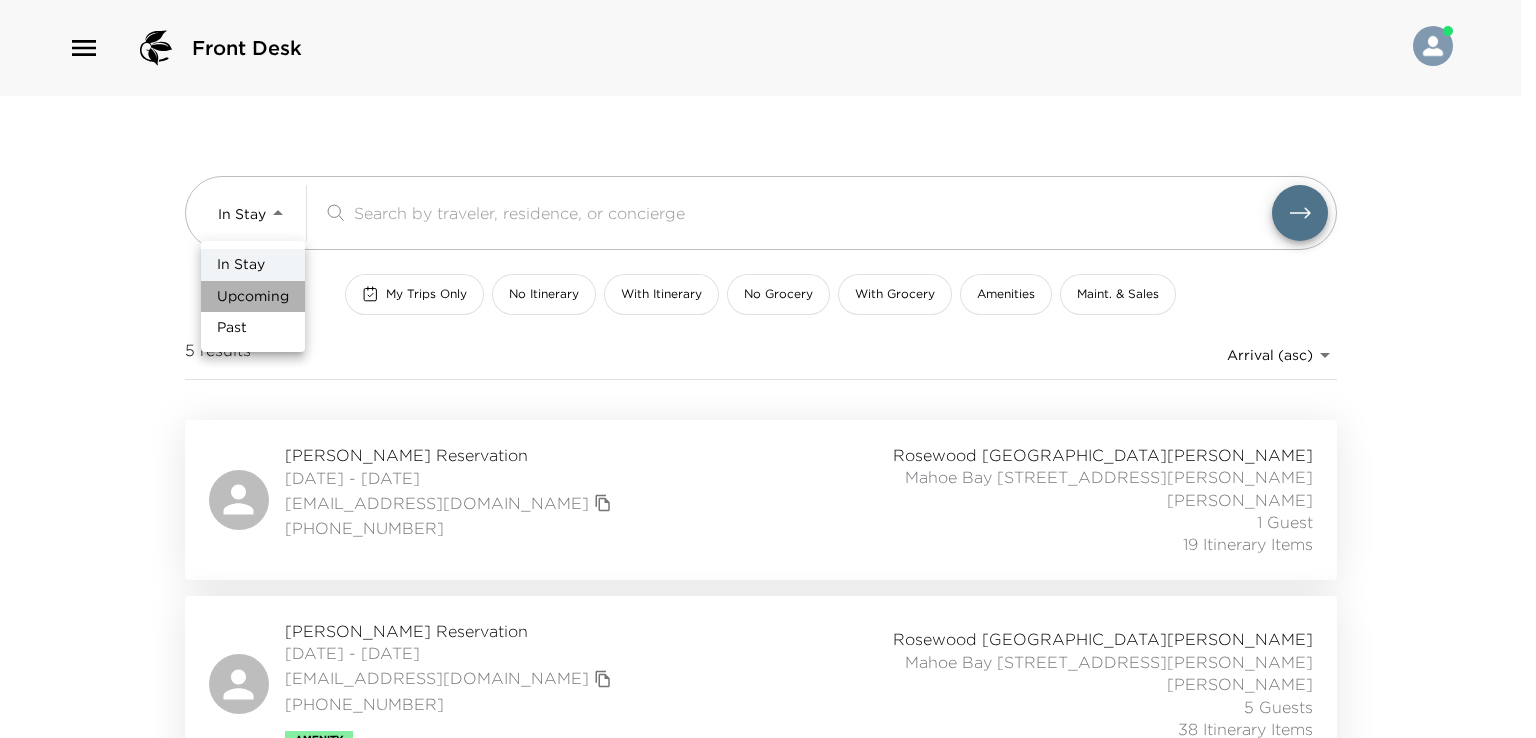 click on "Upcoming" at bounding box center [253, 297] 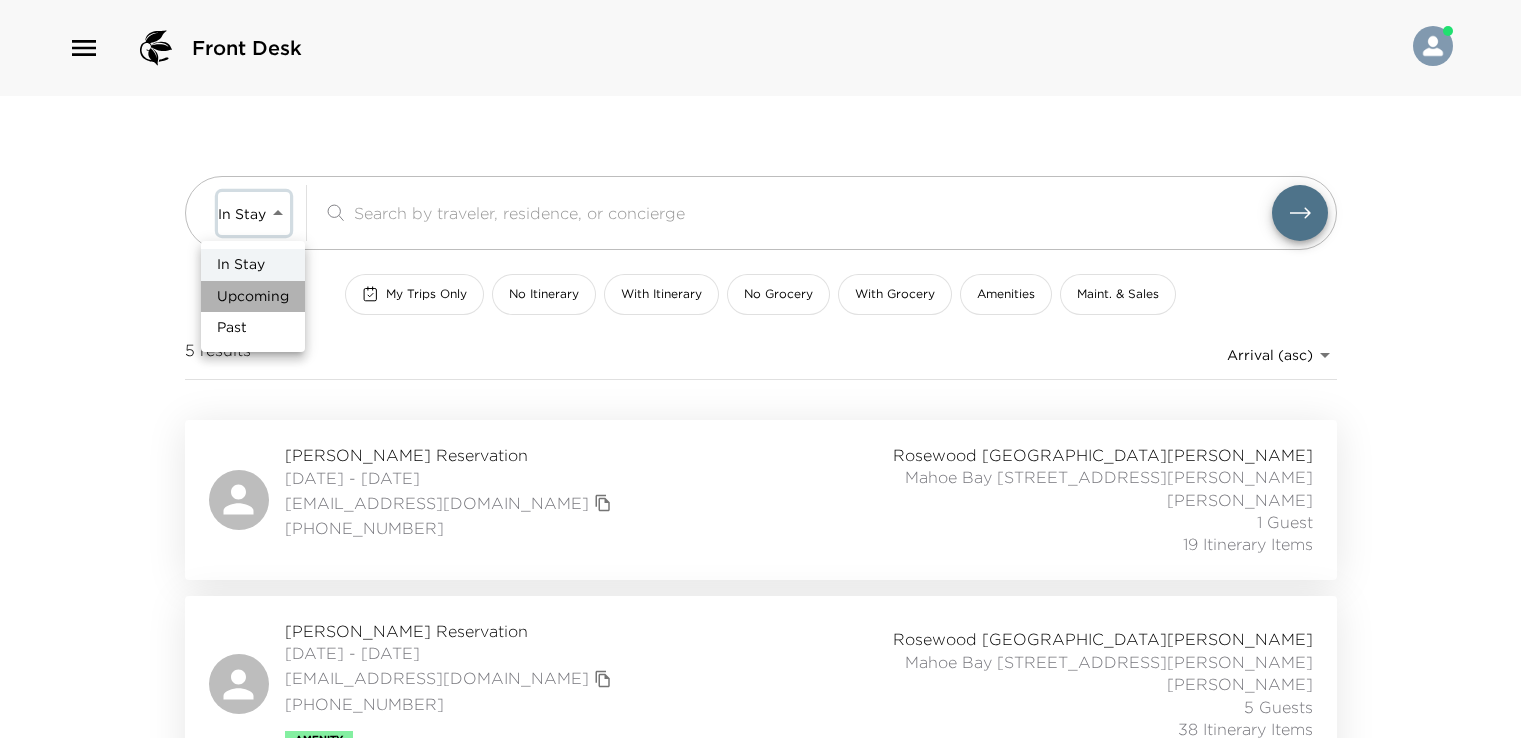 type on "Upcoming" 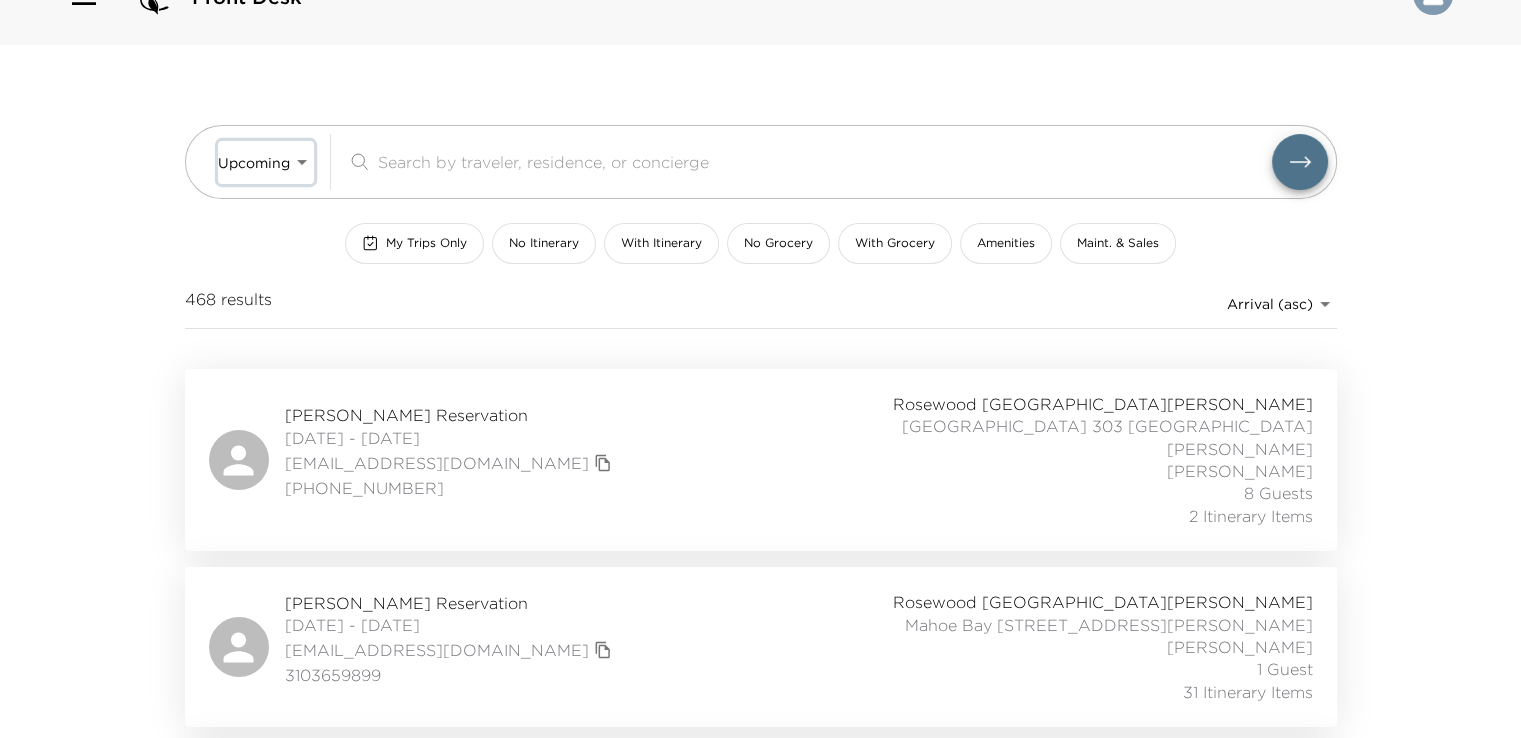scroll, scrollTop: 100, scrollLeft: 0, axis: vertical 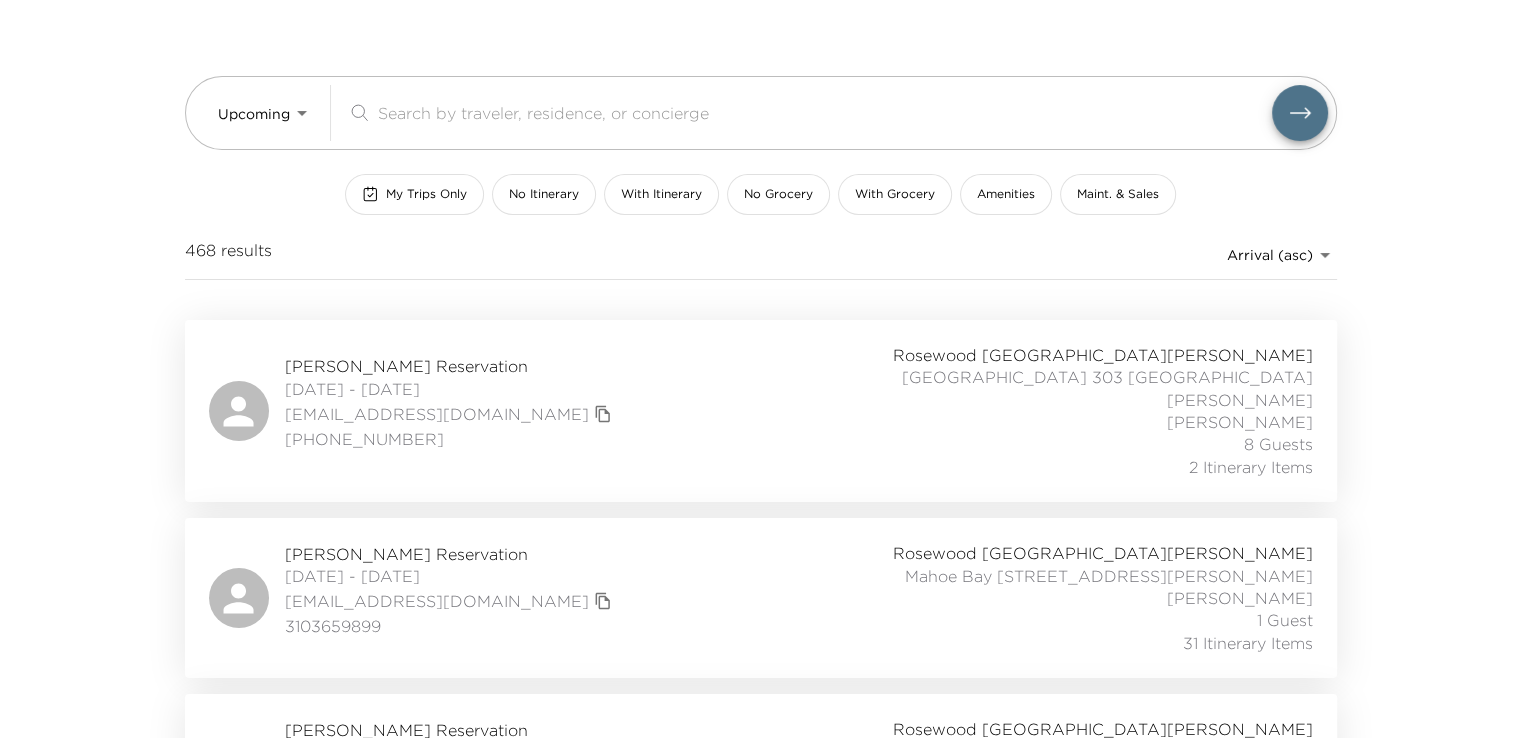 click on "Gerald Davis Reservation" at bounding box center (451, 366) 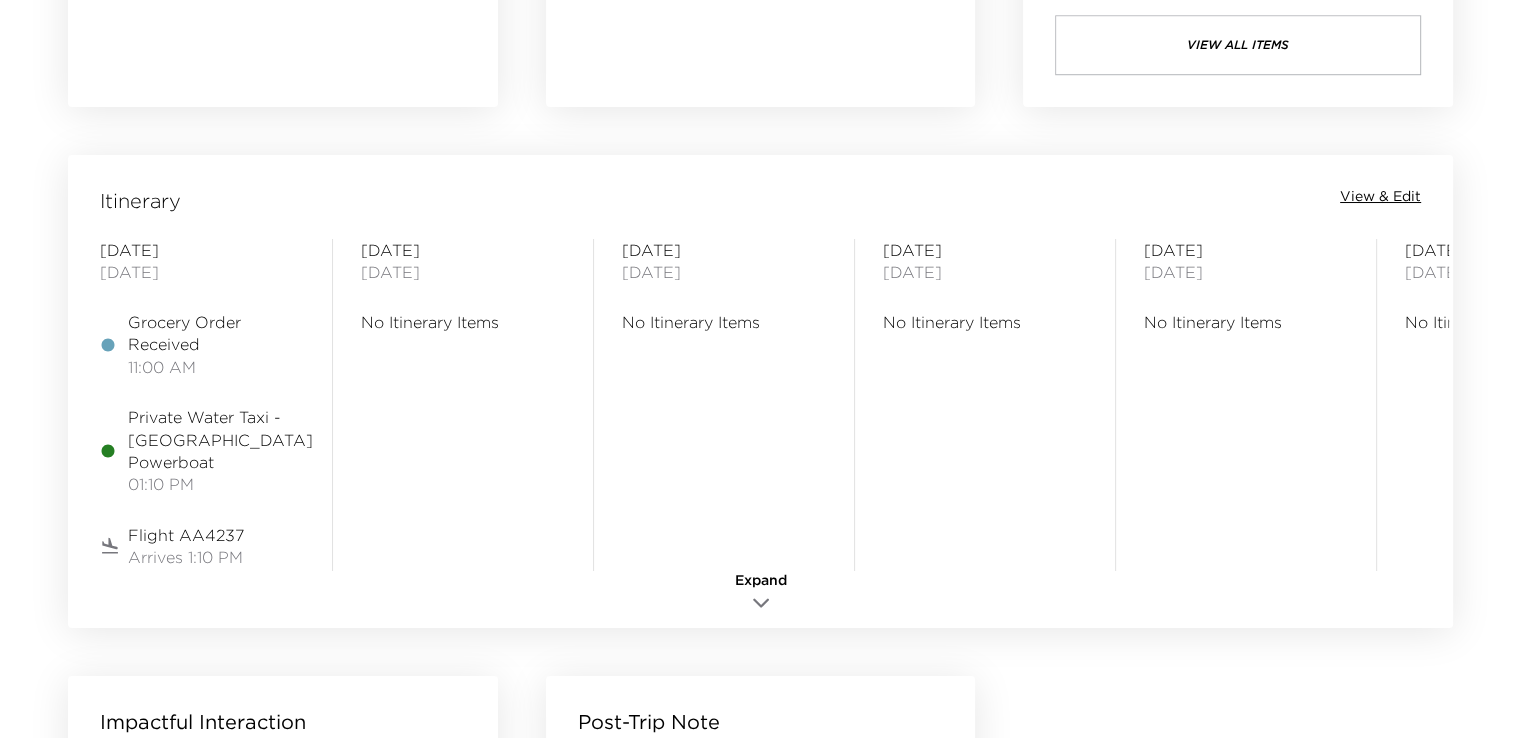 scroll, scrollTop: 1600, scrollLeft: 0, axis: vertical 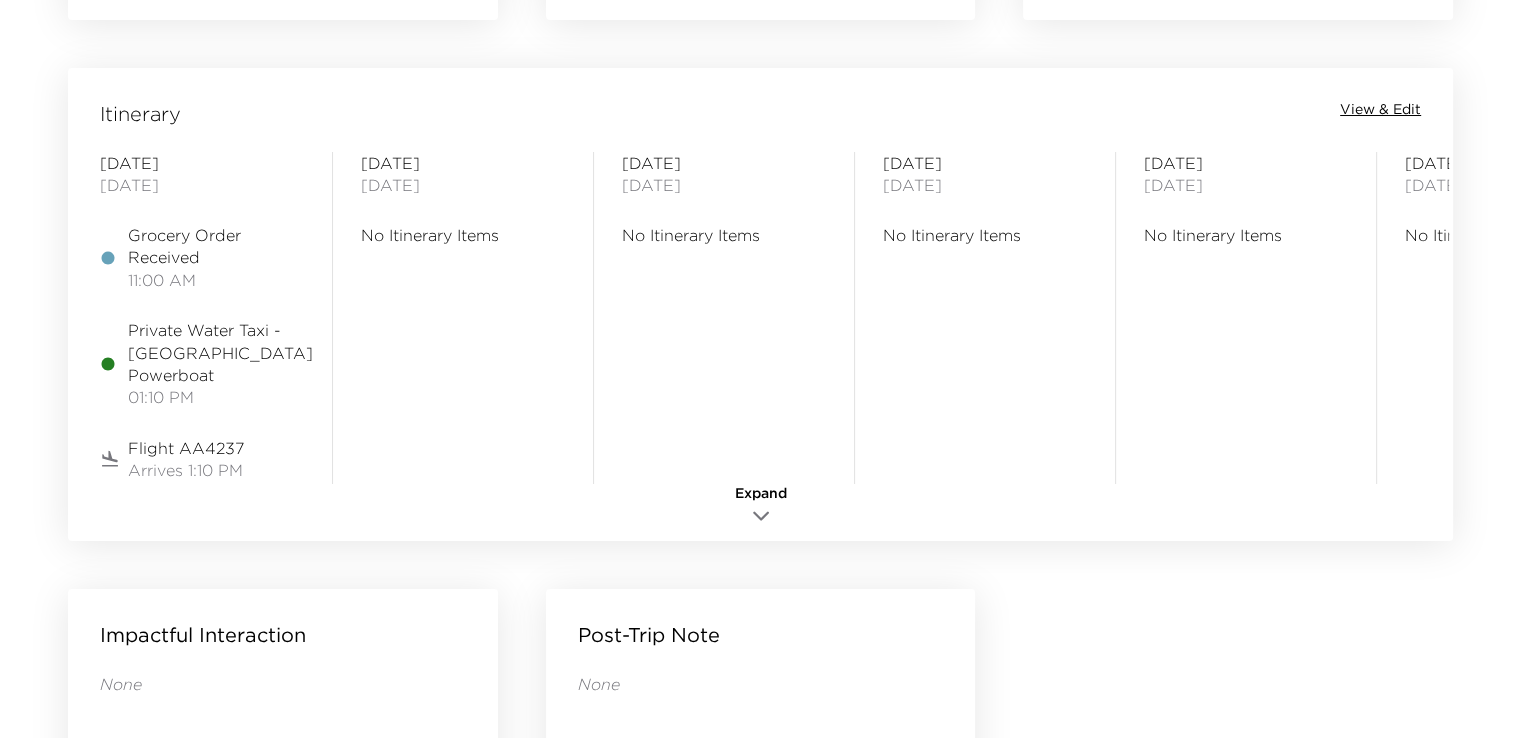 click on "View & Edit" at bounding box center (1380, 110) 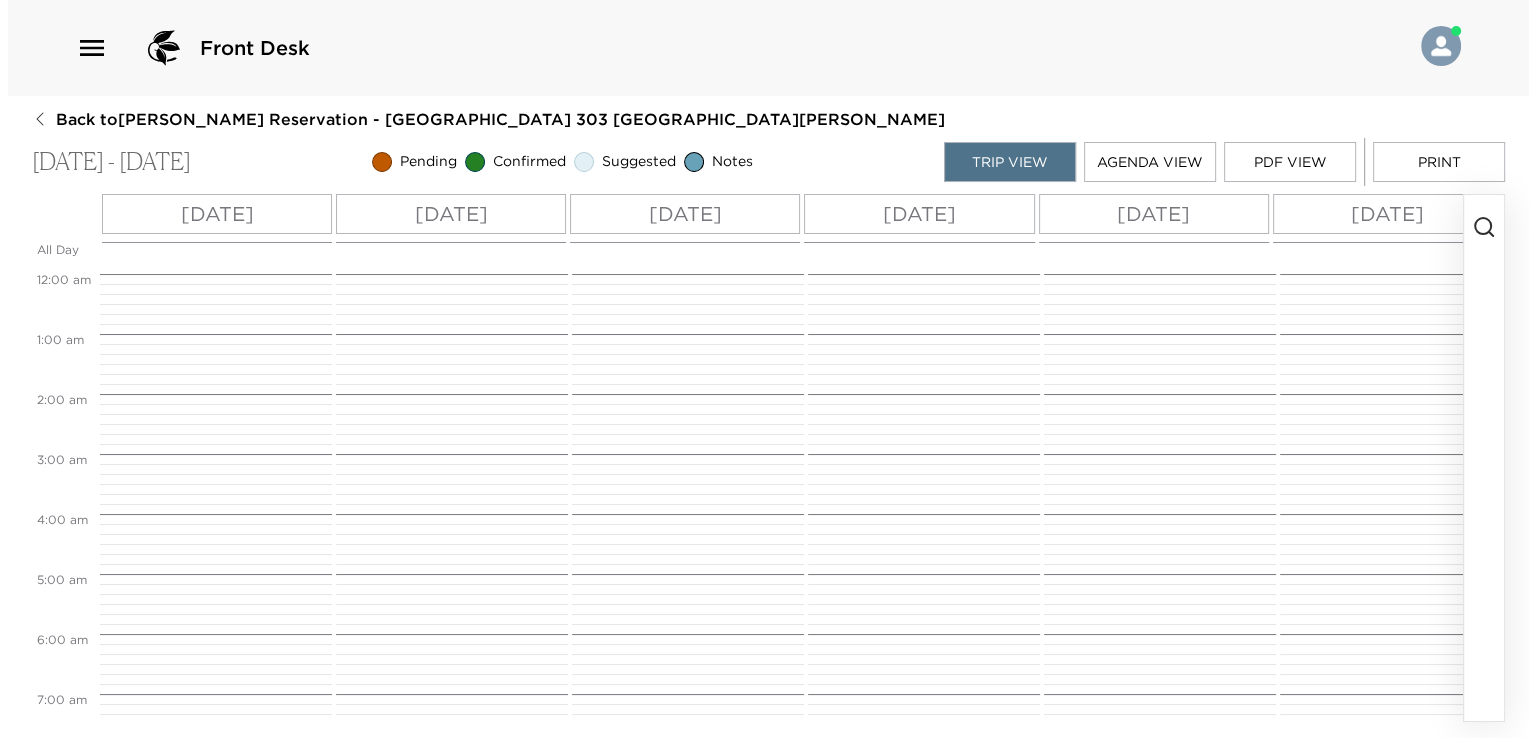 scroll, scrollTop: 0, scrollLeft: 0, axis: both 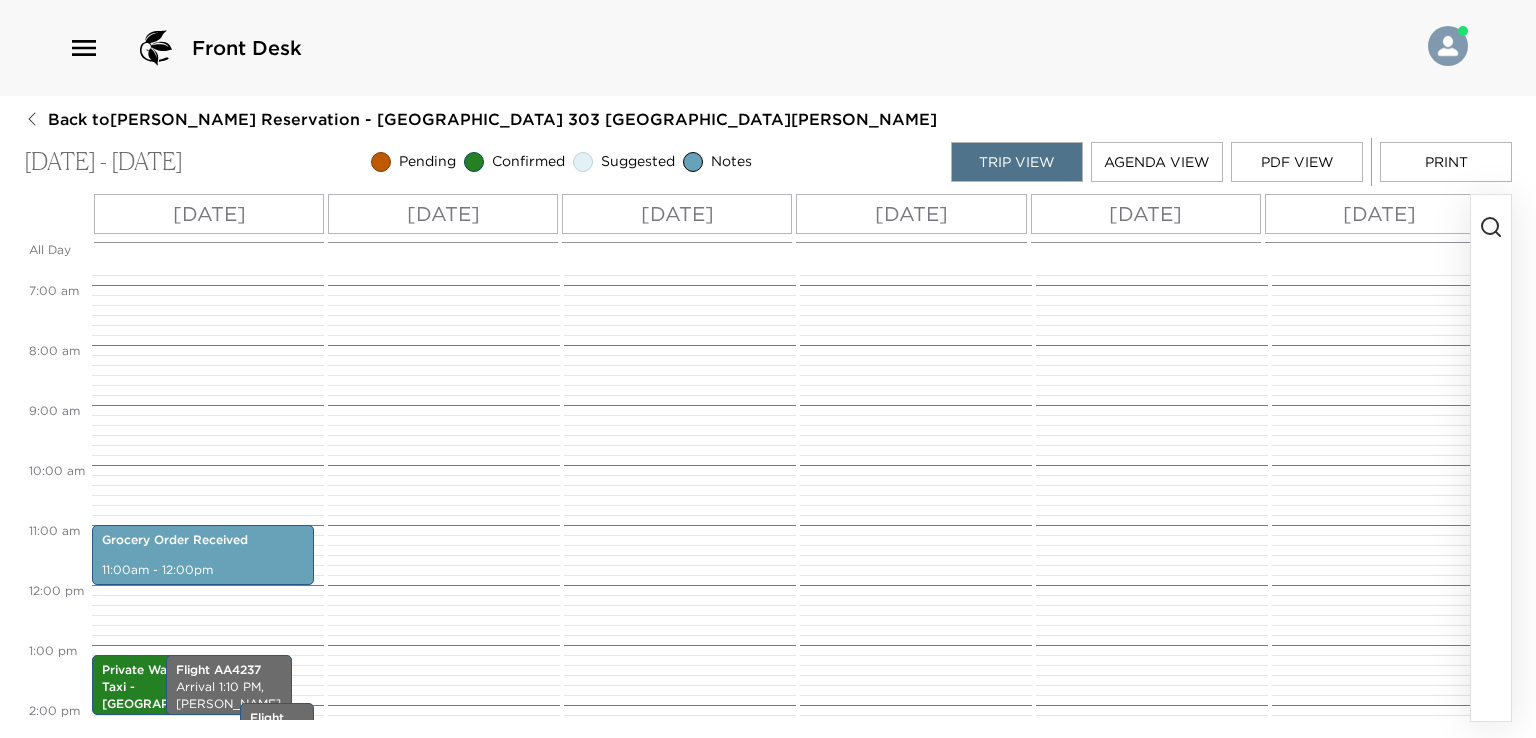 click on "[DATE]" at bounding box center (677, 214) 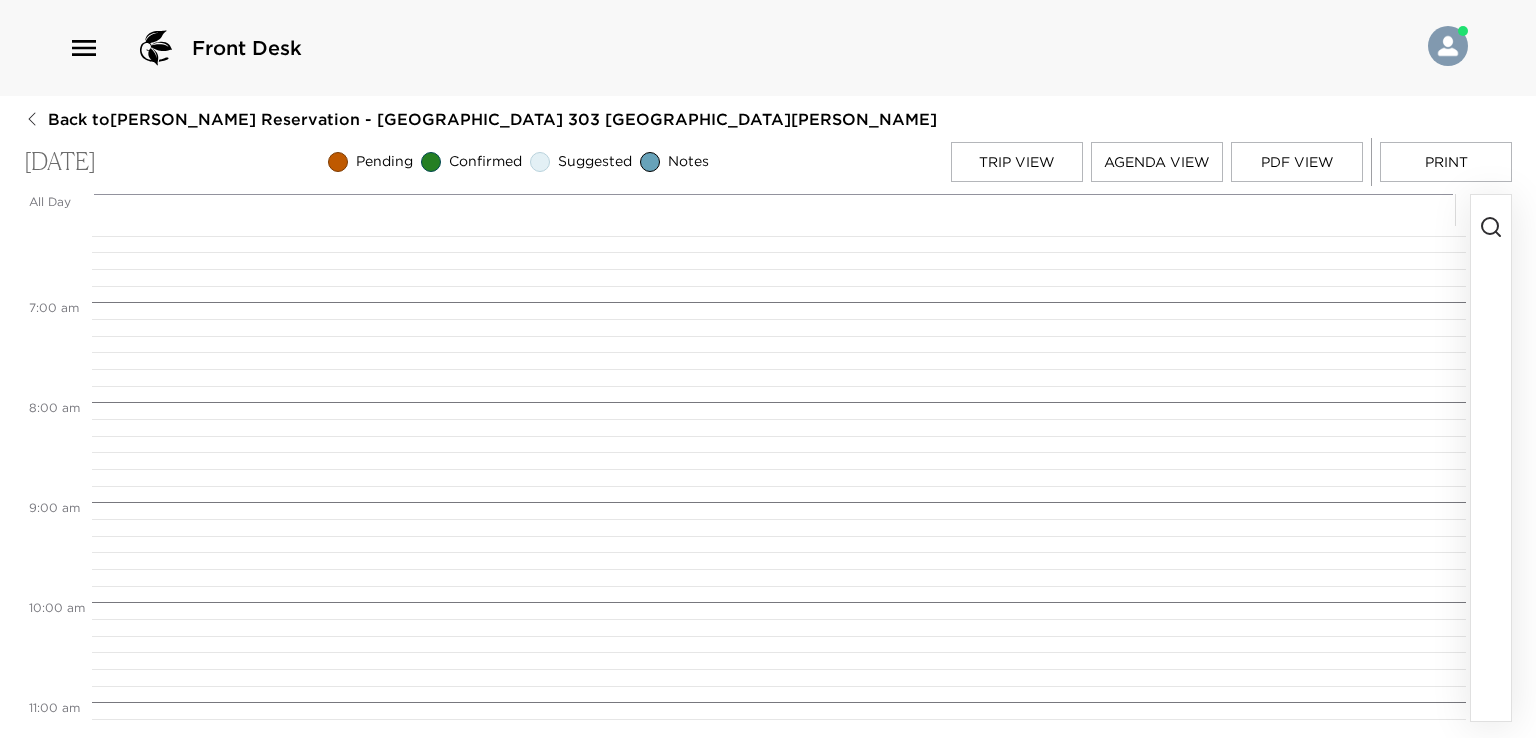 scroll, scrollTop: 600, scrollLeft: 0, axis: vertical 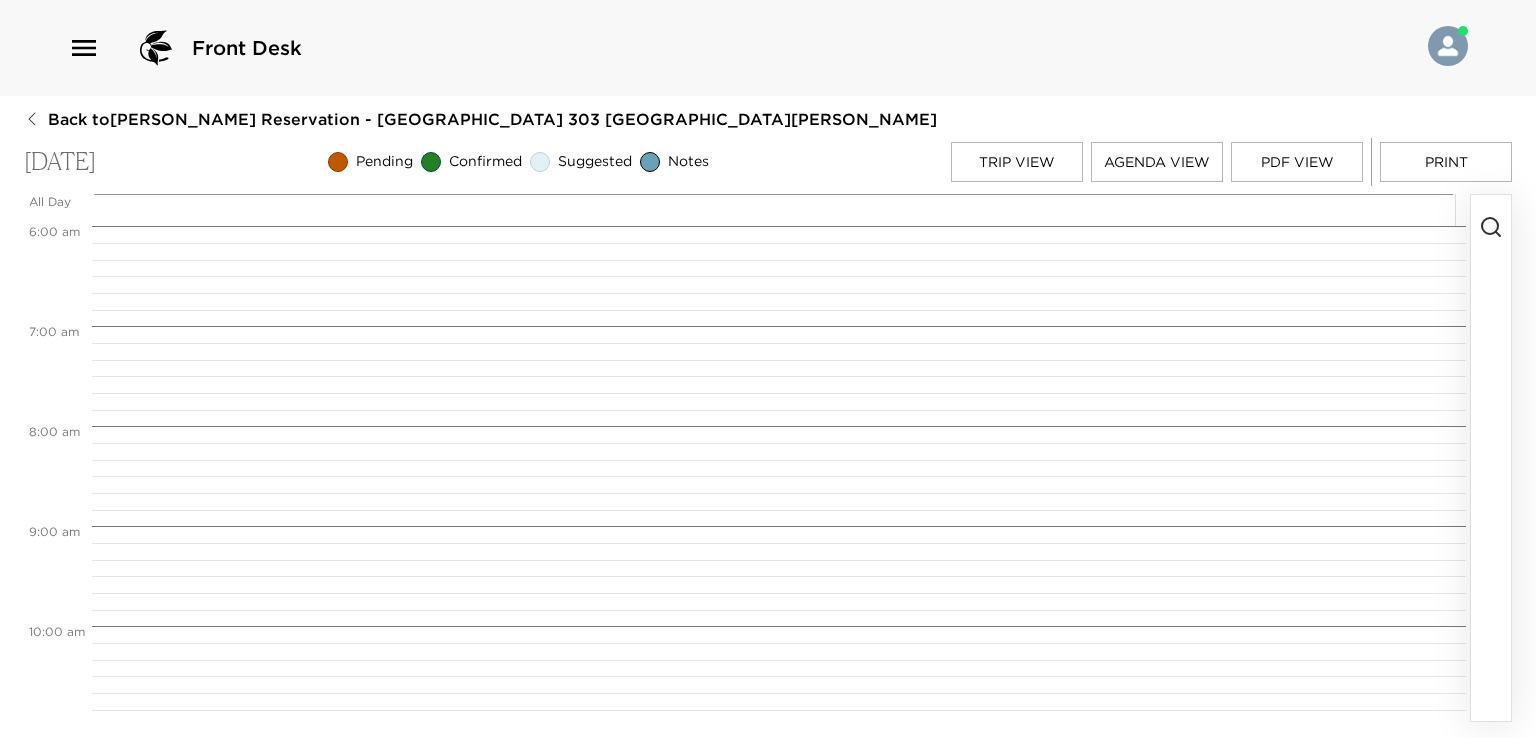 click on "10:00 AM" at bounding box center [57, 631] 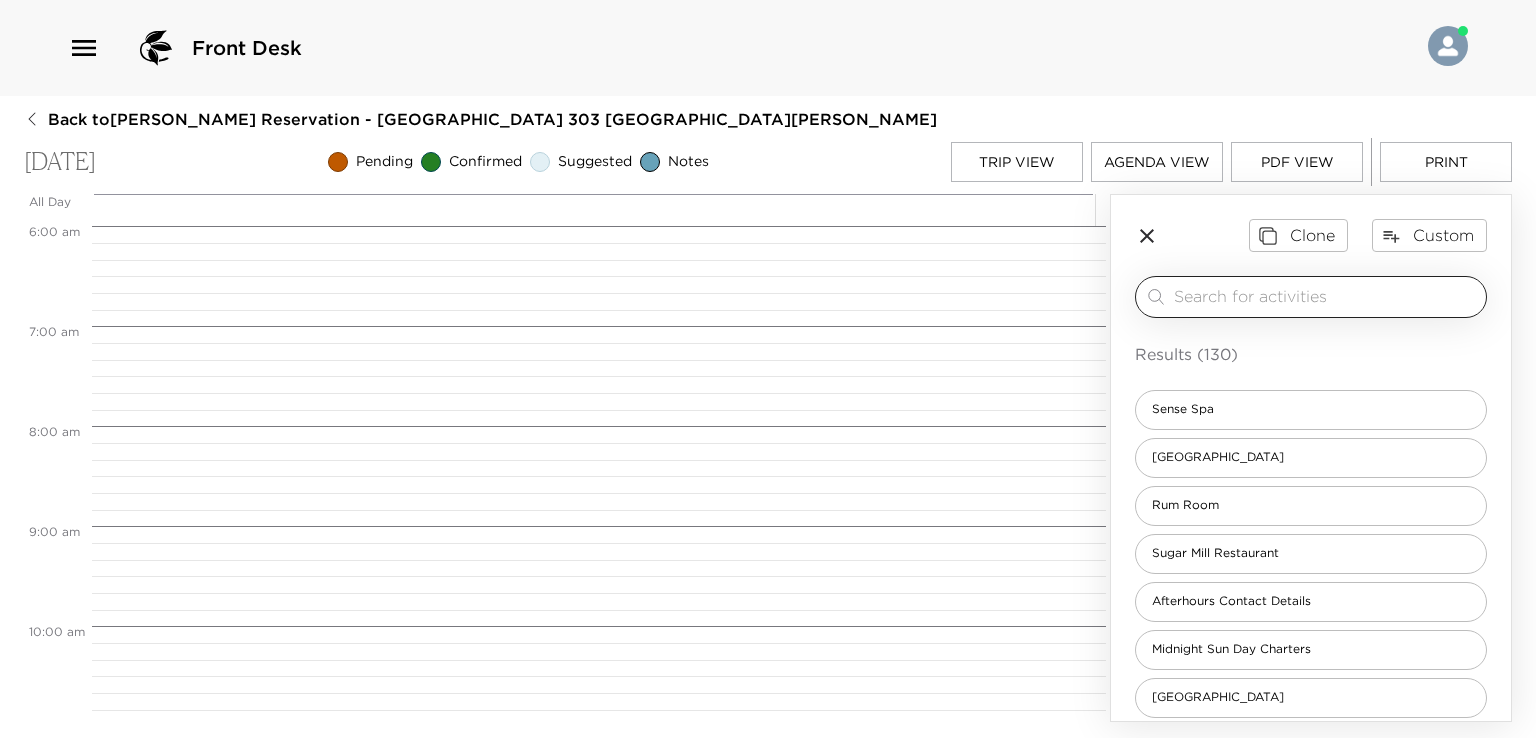 click at bounding box center (1326, 296) 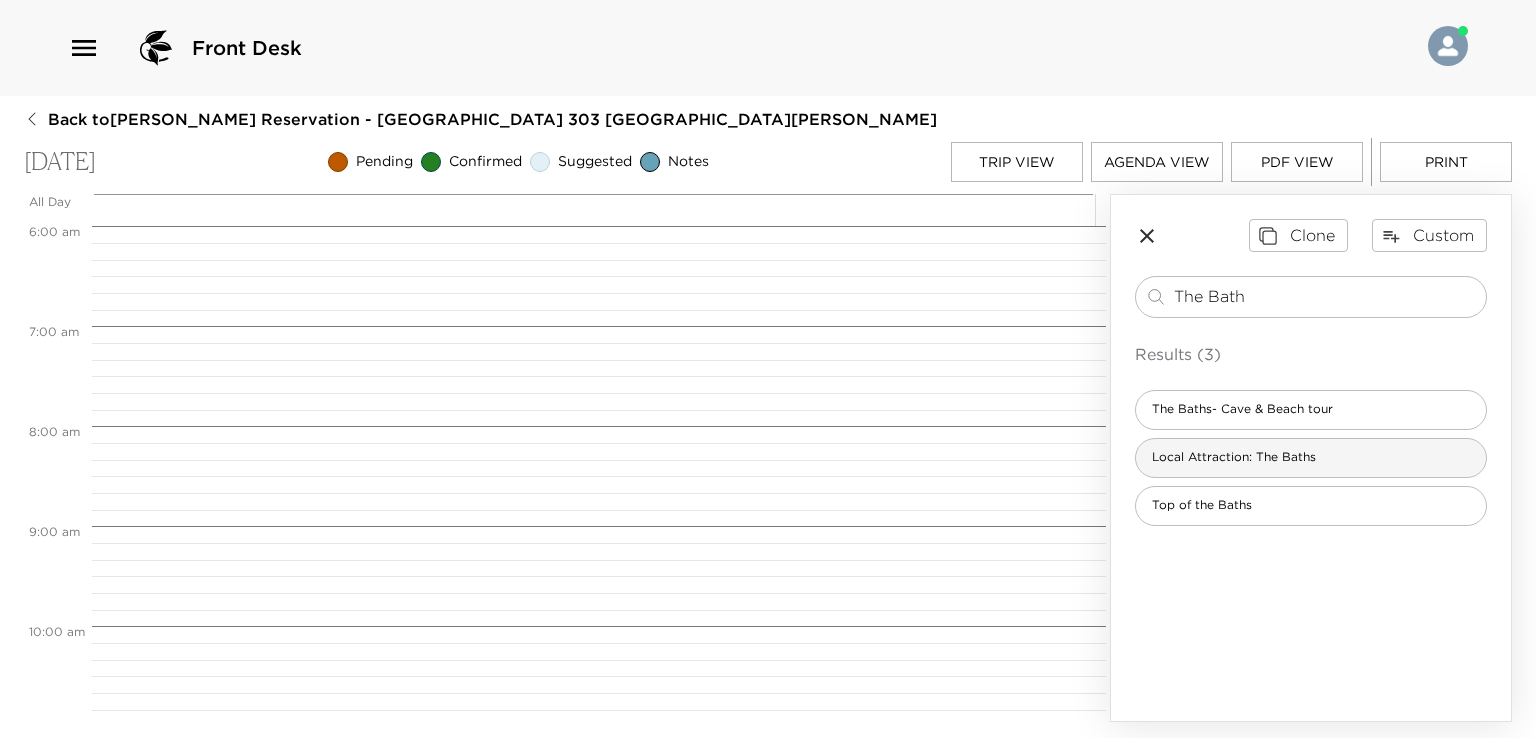 type on "The Bath" 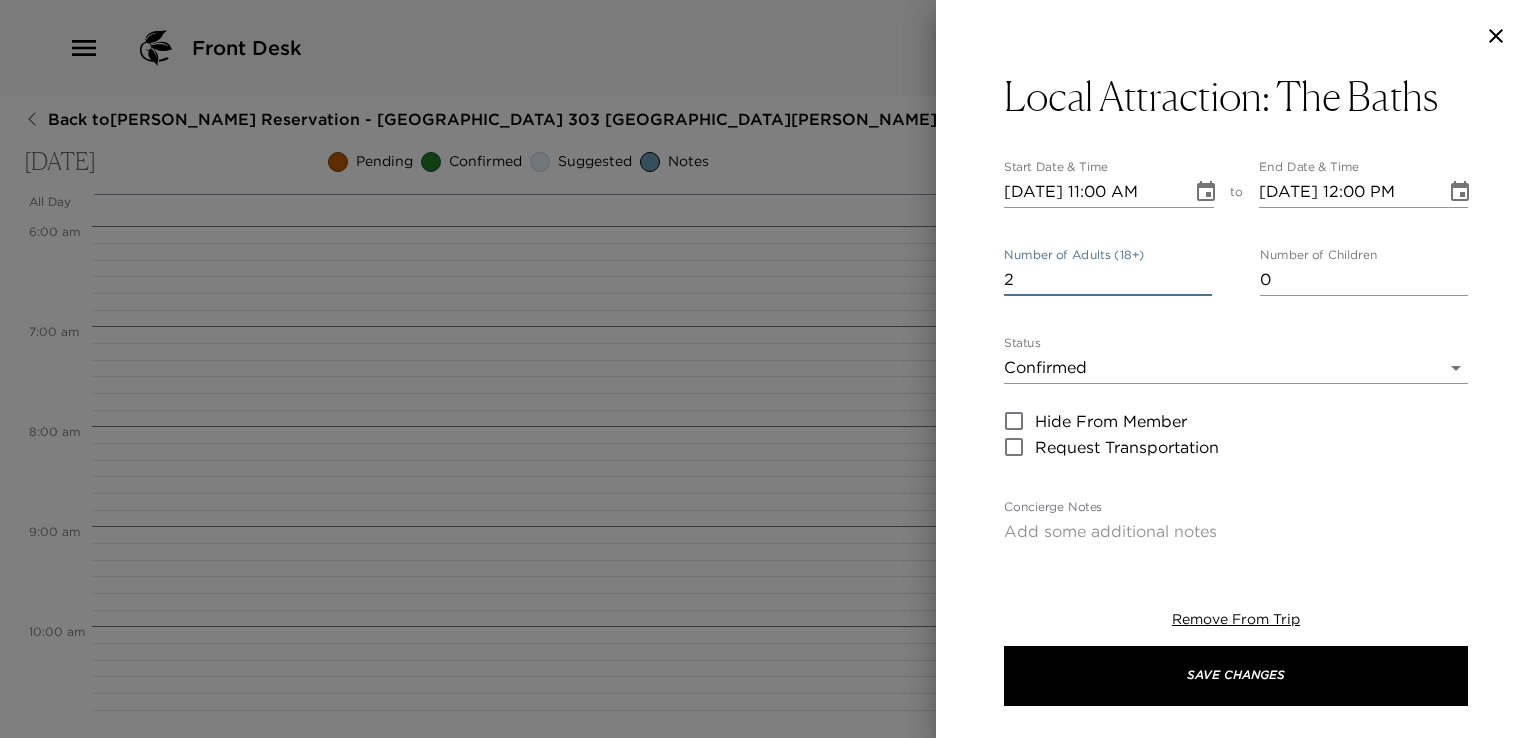 click on "2" at bounding box center [1108, 280] 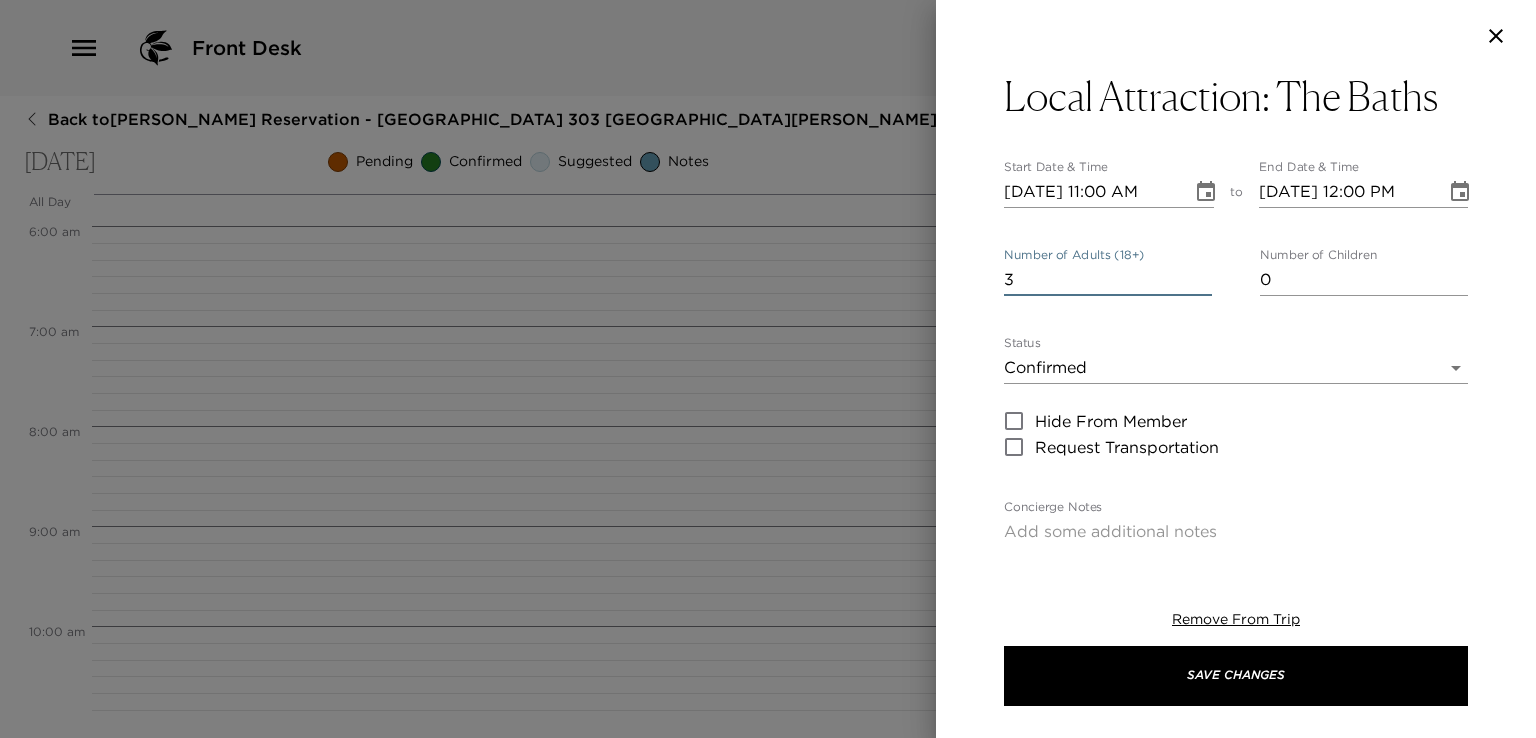 click on "3" at bounding box center (1108, 280) 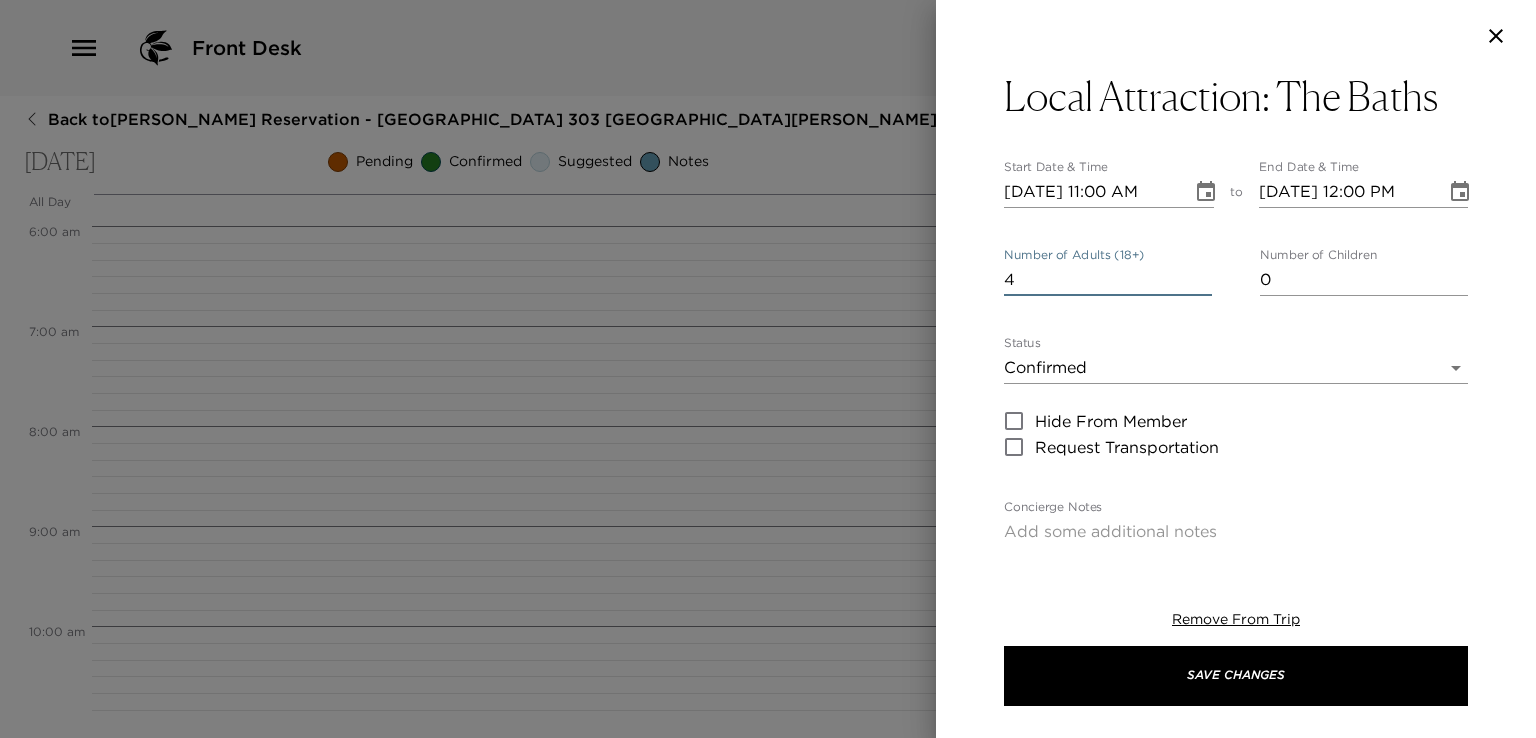 click on "4" at bounding box center (1108, 280) 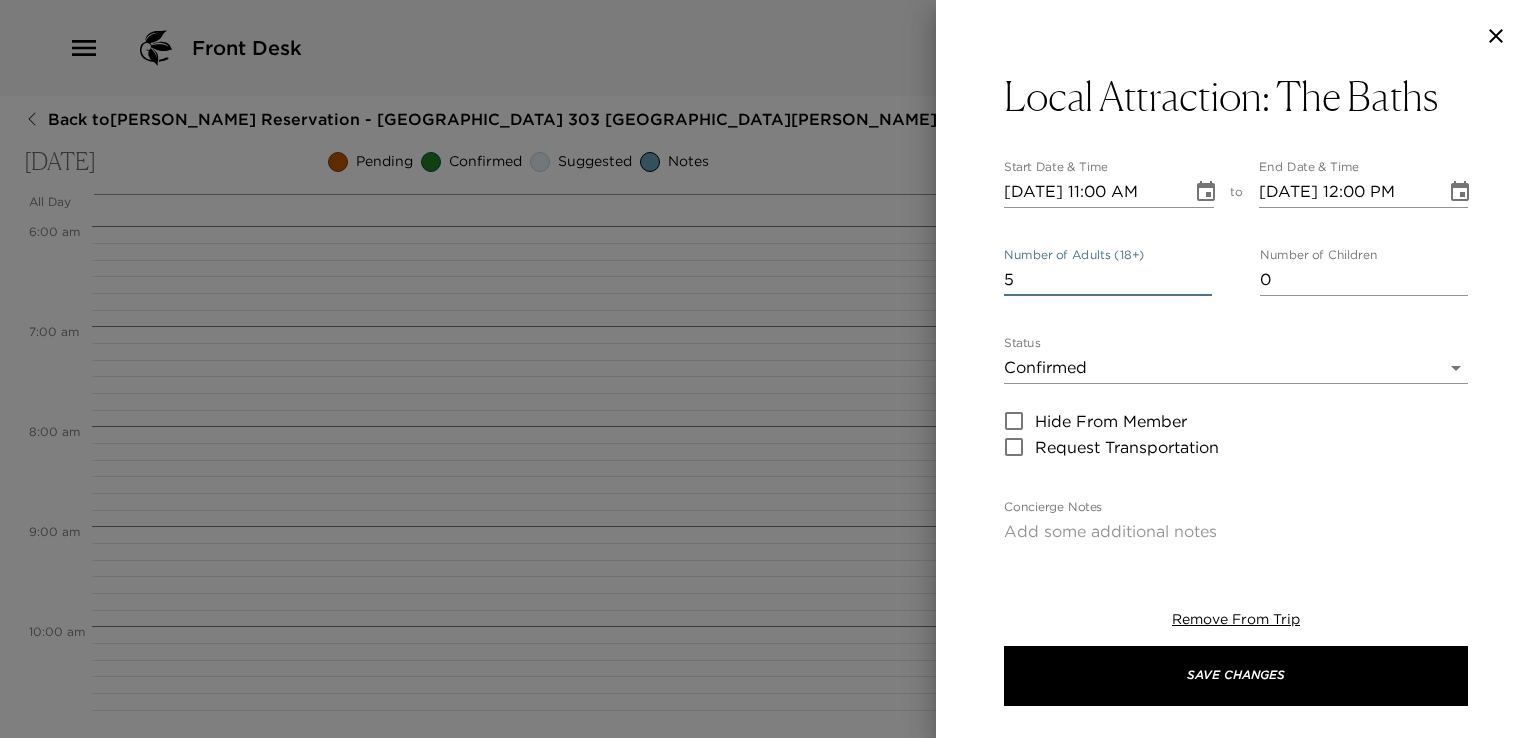 click on "5" at bounding box center (1108, 280) 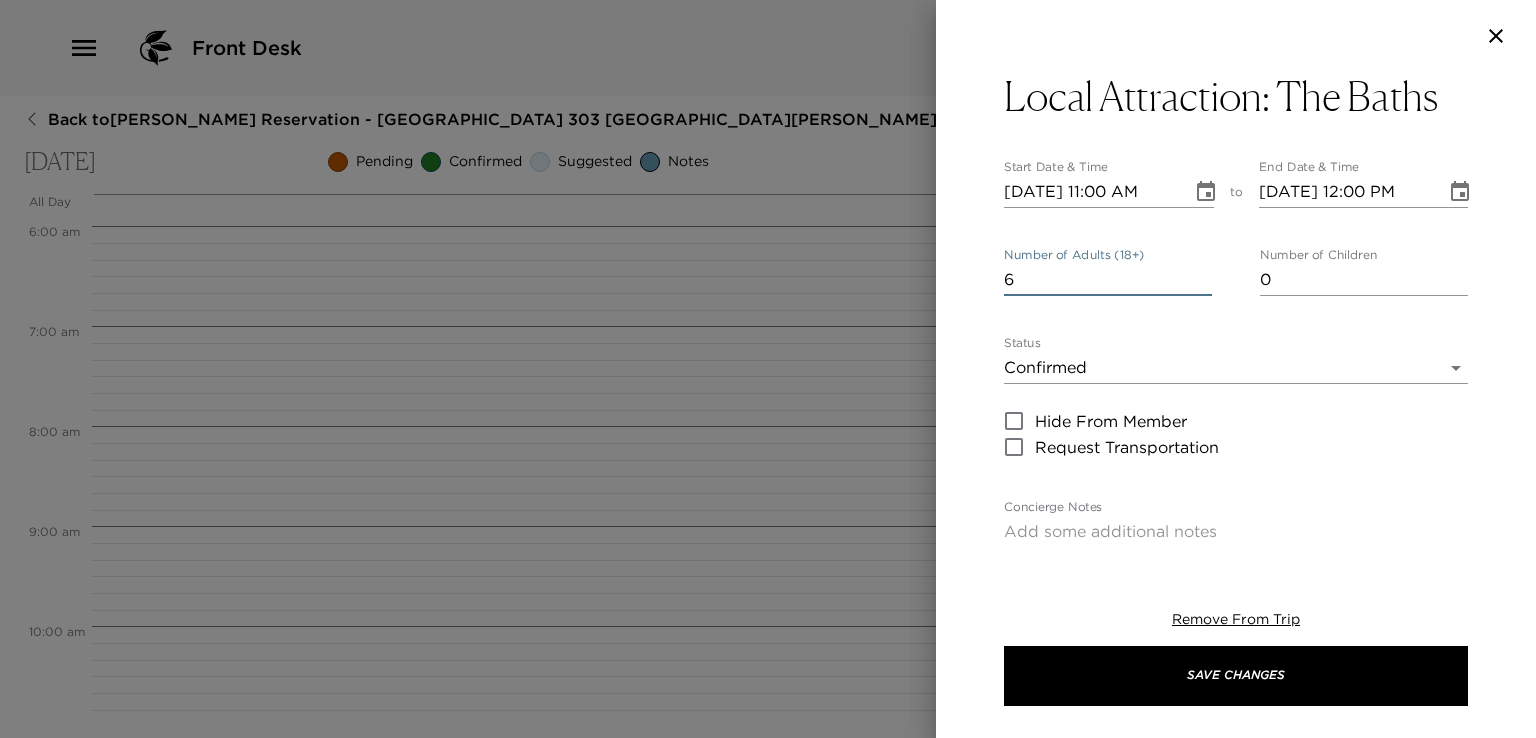 click on "6" at bounding box center [1108, 280] 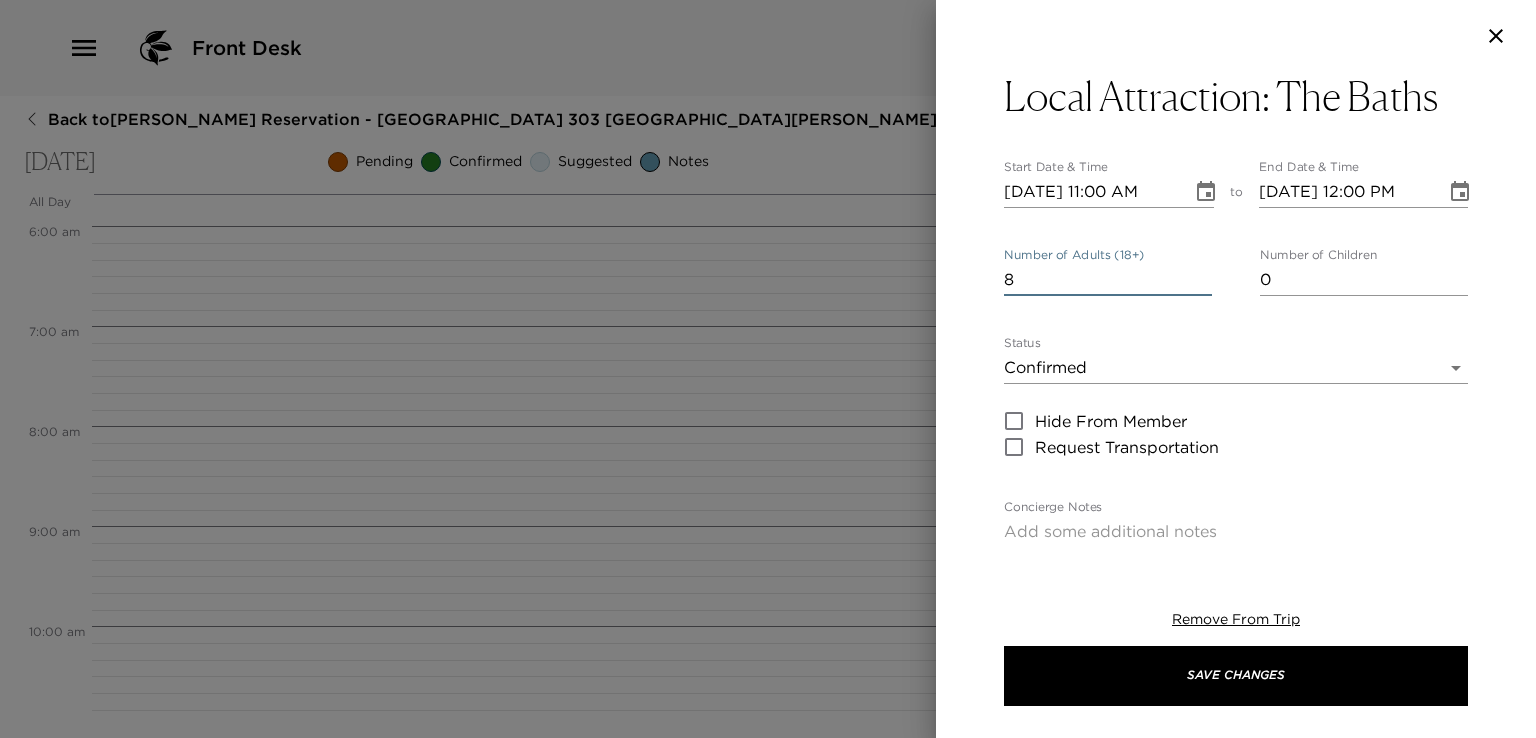 type on "8" 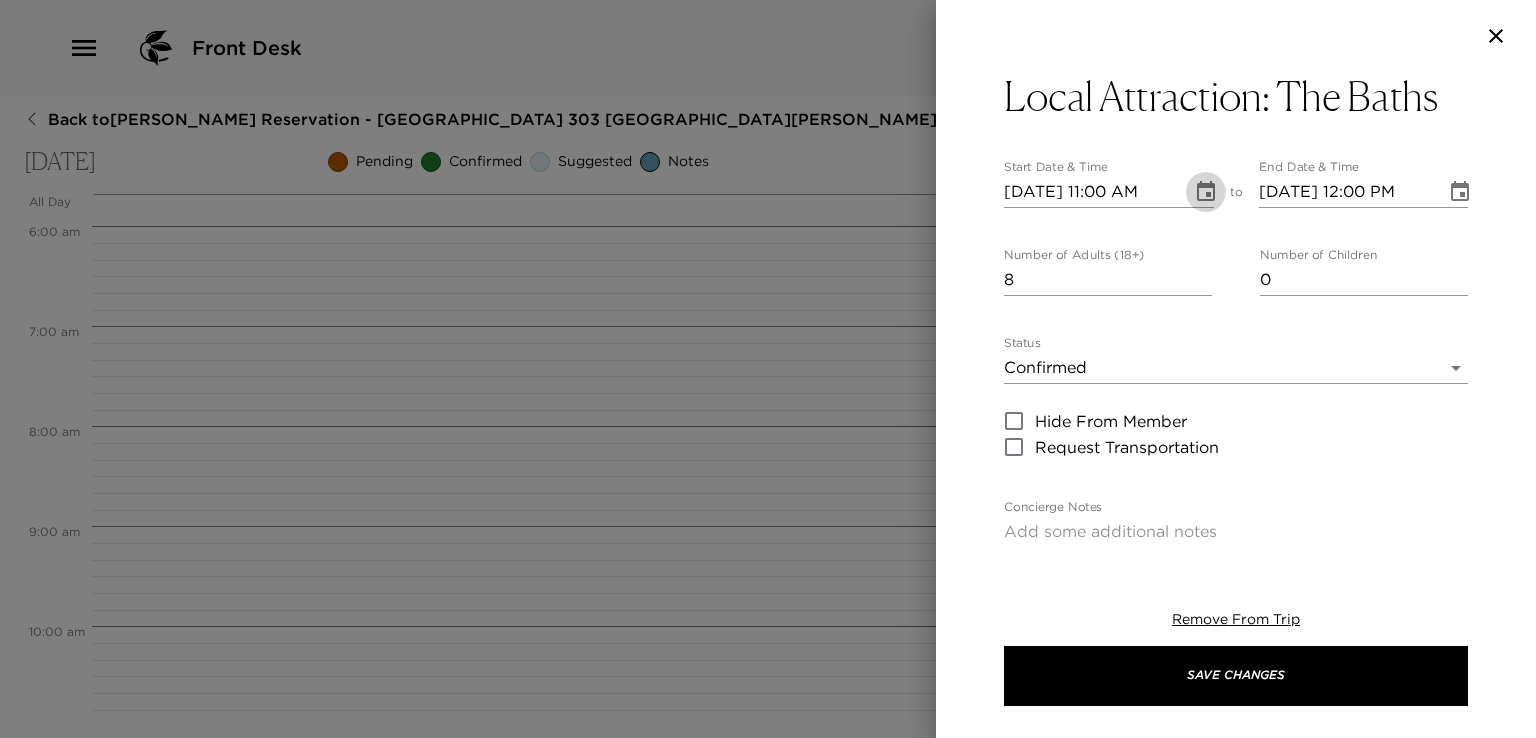 click 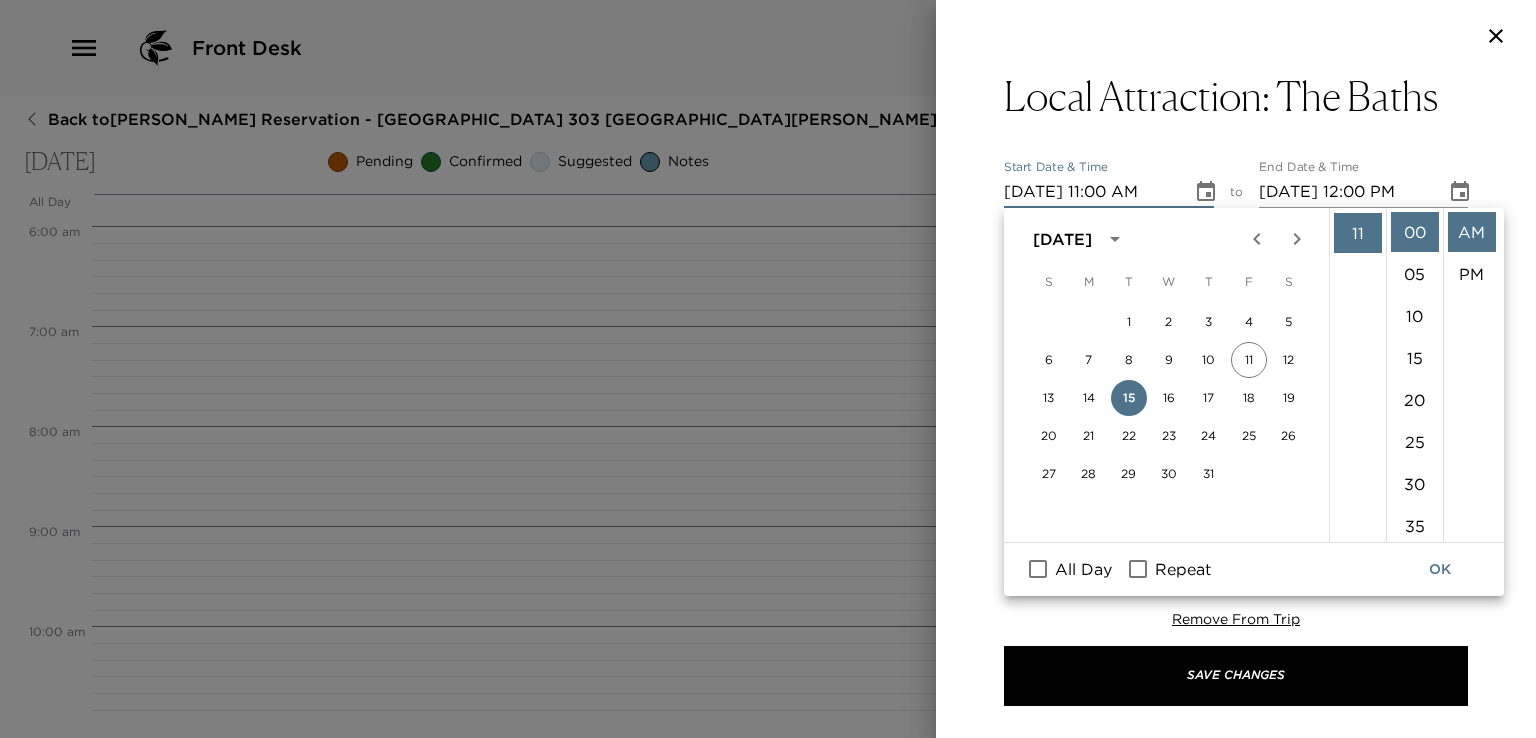 scroll, scrollTop: 361, scrollLeft: 0, axis: vertical 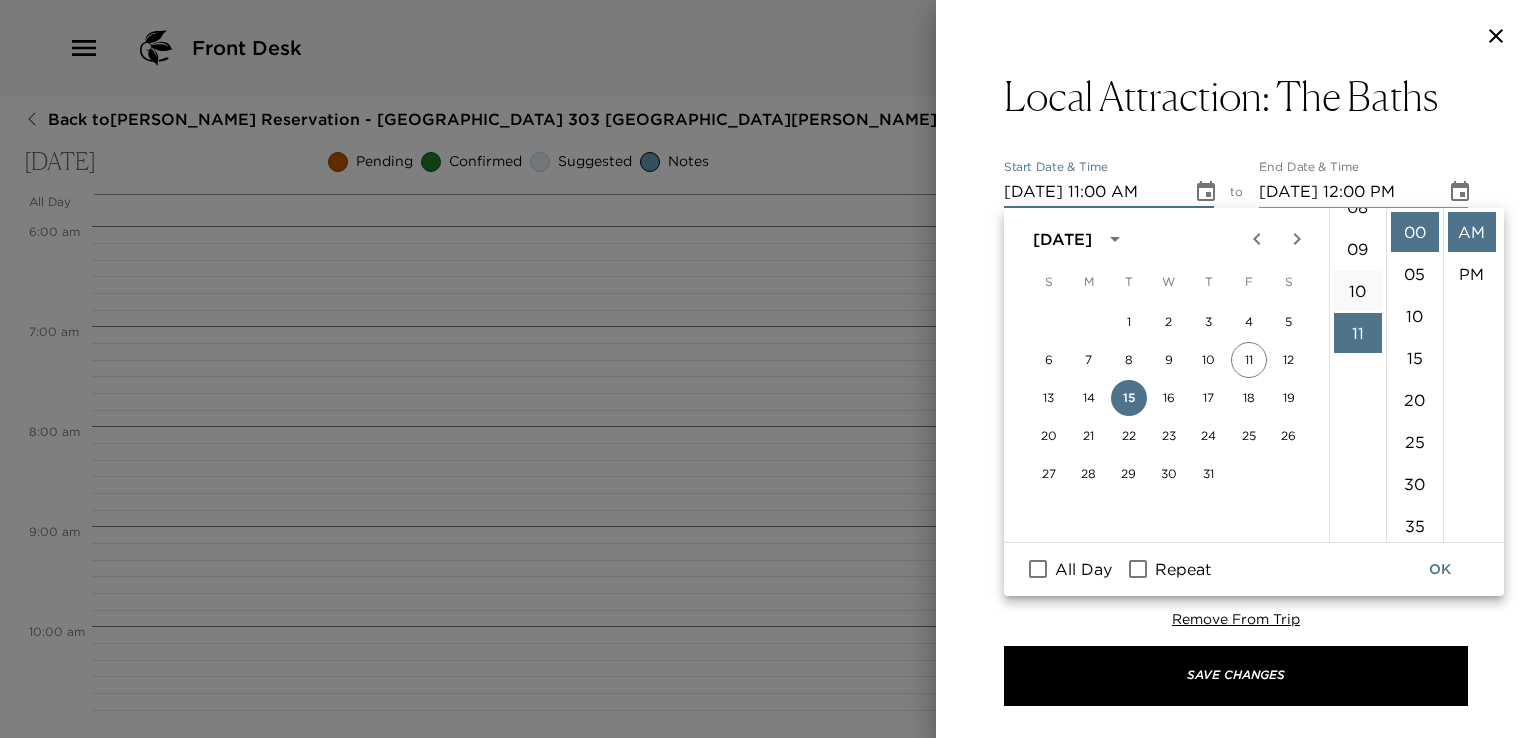 click on "10" at bounding box center (1358, 291) 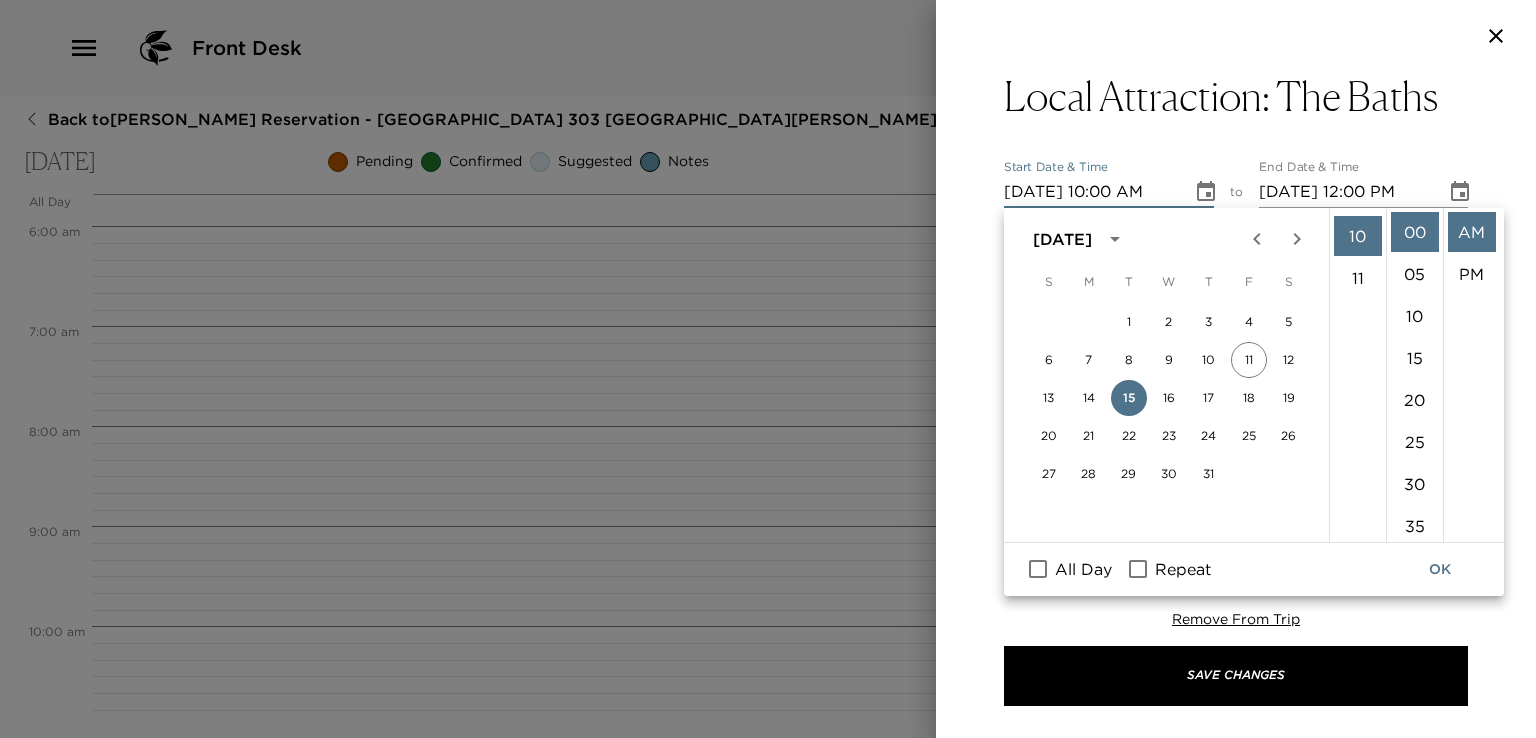 scroll, scrollTop: 420, scrollLeft: 0, axis: vertical 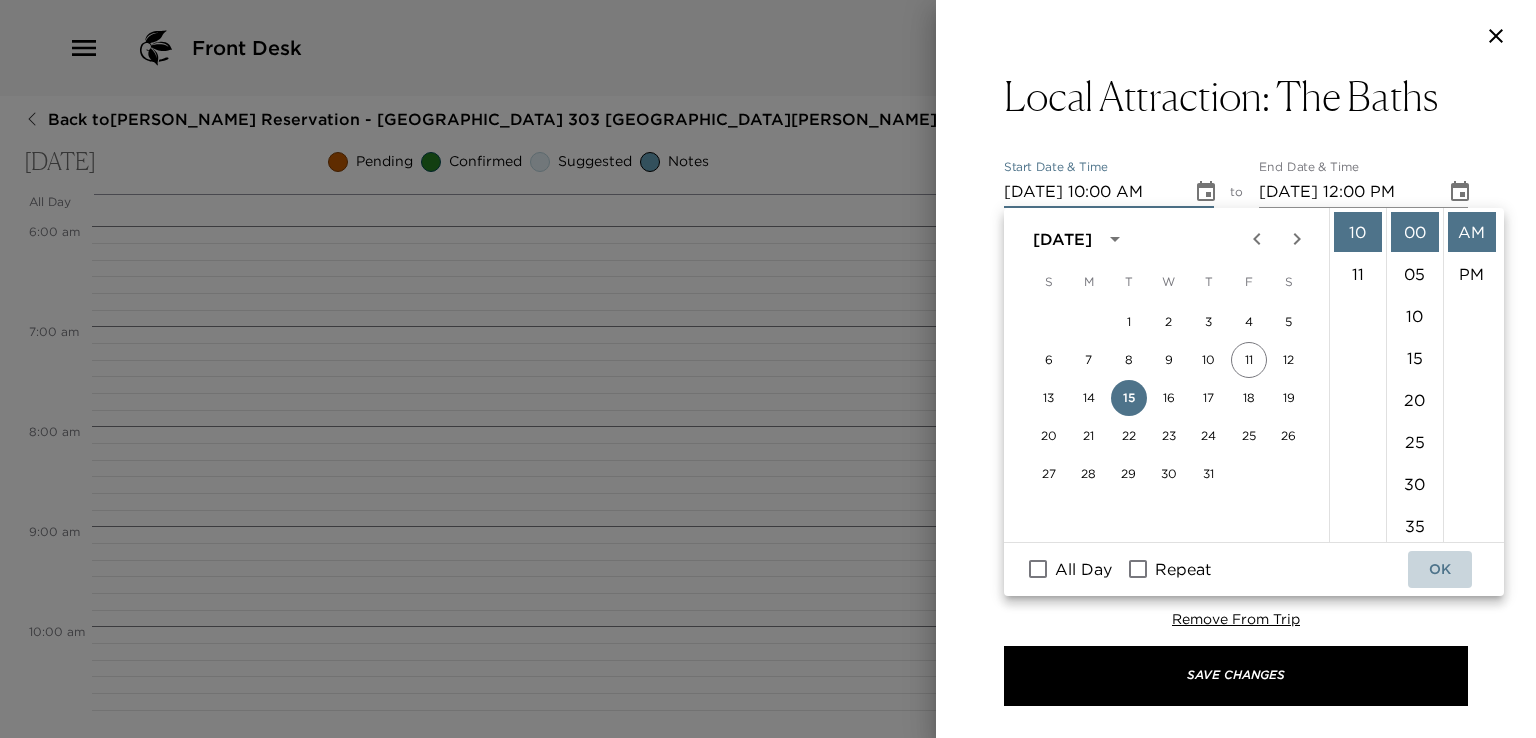 click on "OK" at bounding box center (1440, 569) 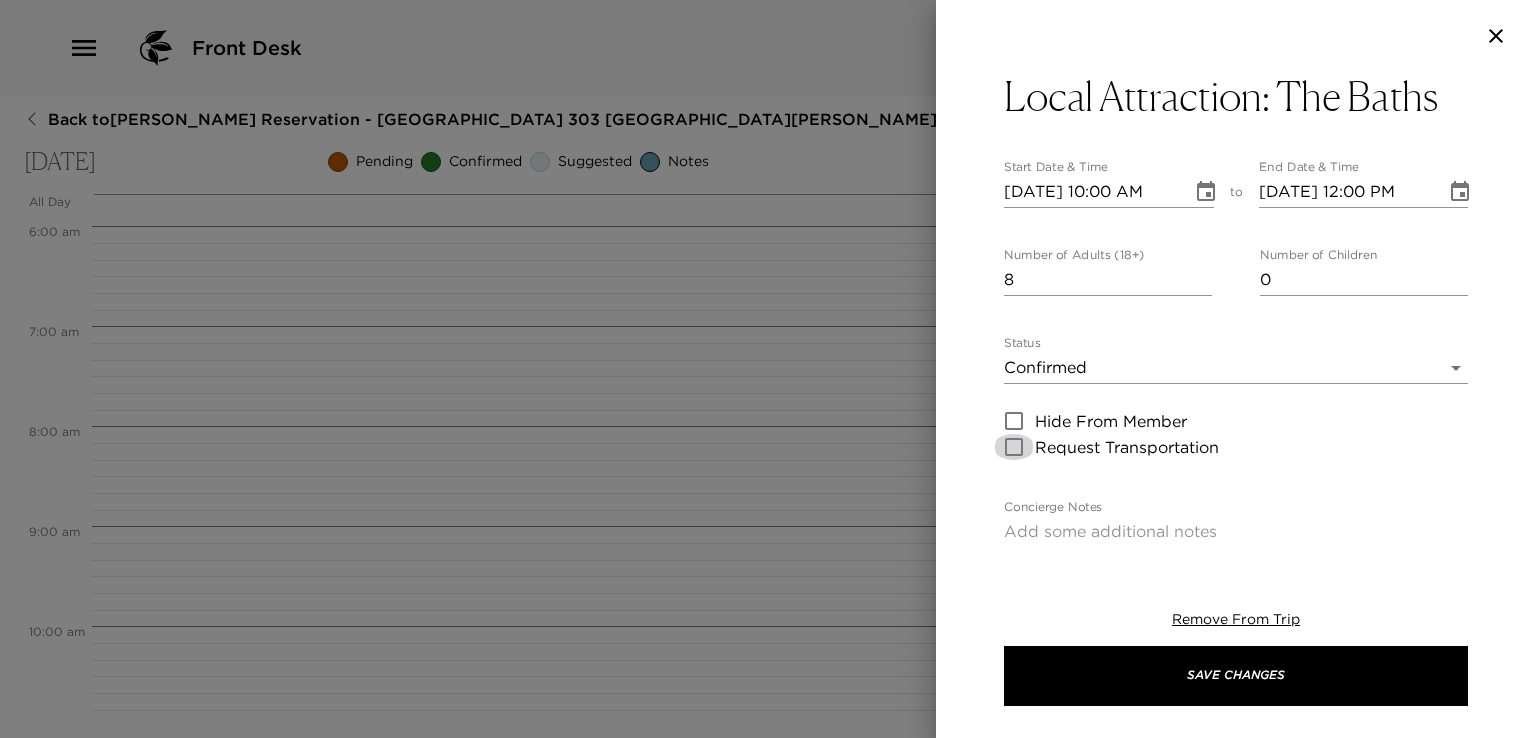 click on "Request Transportation" at bounding box center [1014, 447] 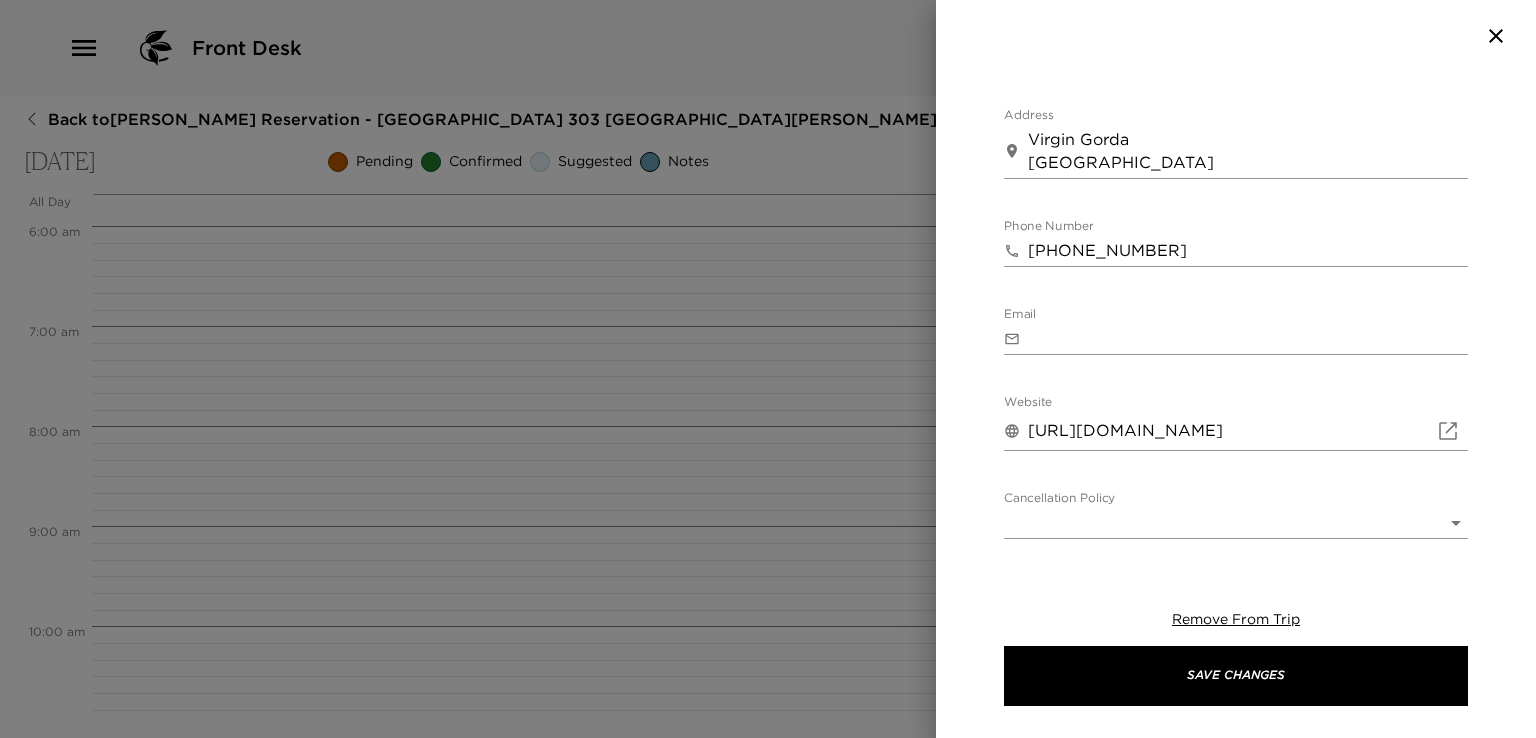 scroll, scrollTop: 737, scrollLeft: 0, axis: vertical 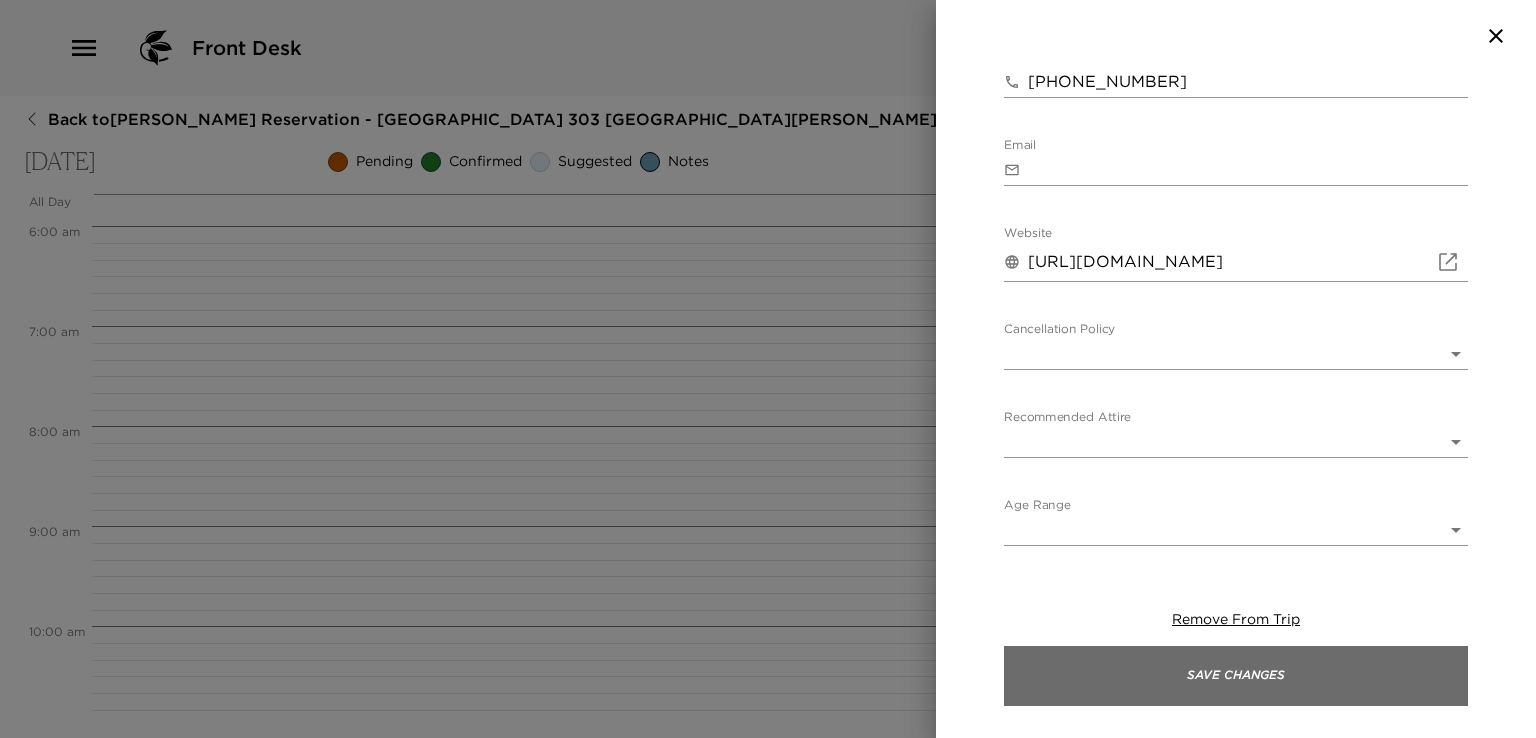 click on "Save Changes" at bounding box center [1236, 676] 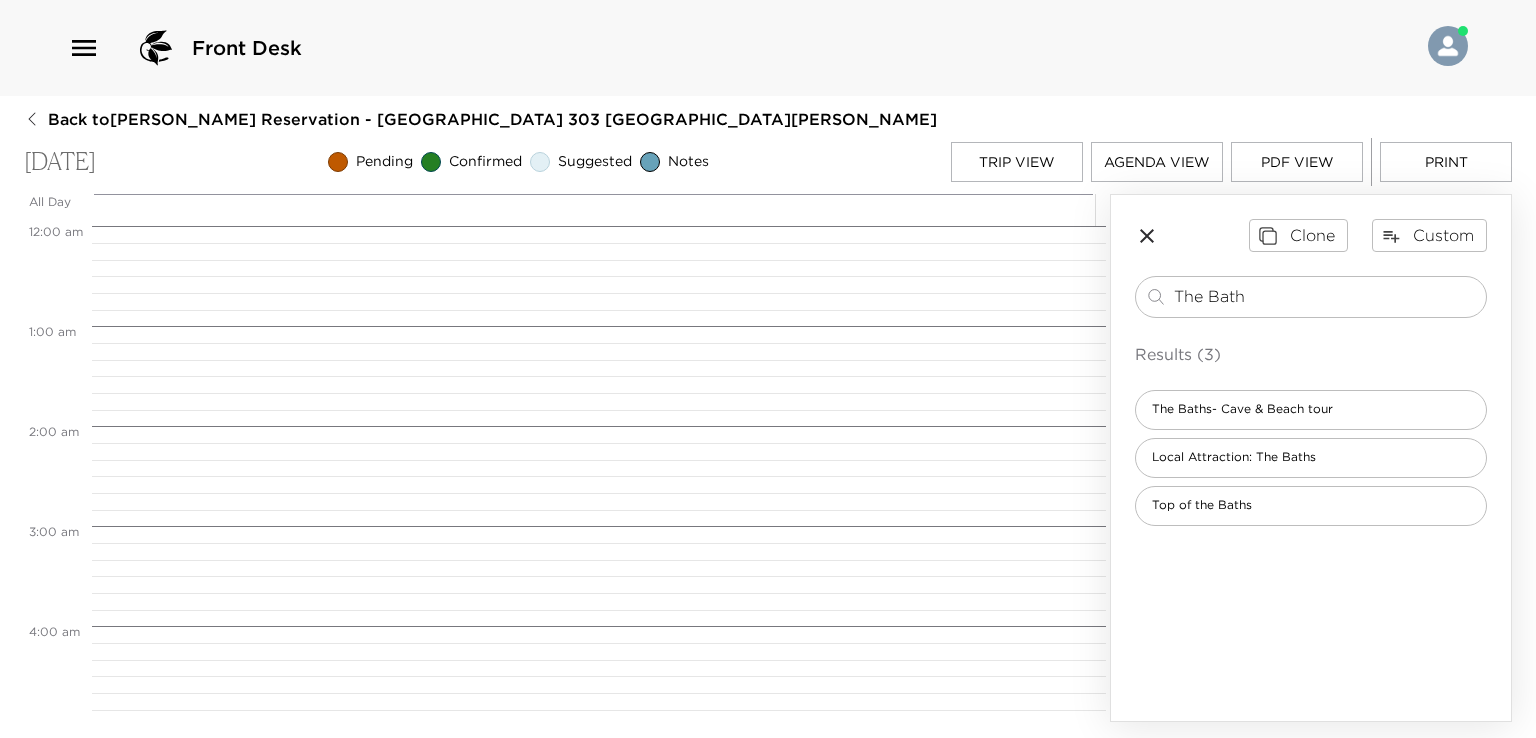 scroll, scrollTop: 0, scrollLeft: 0, axis: both 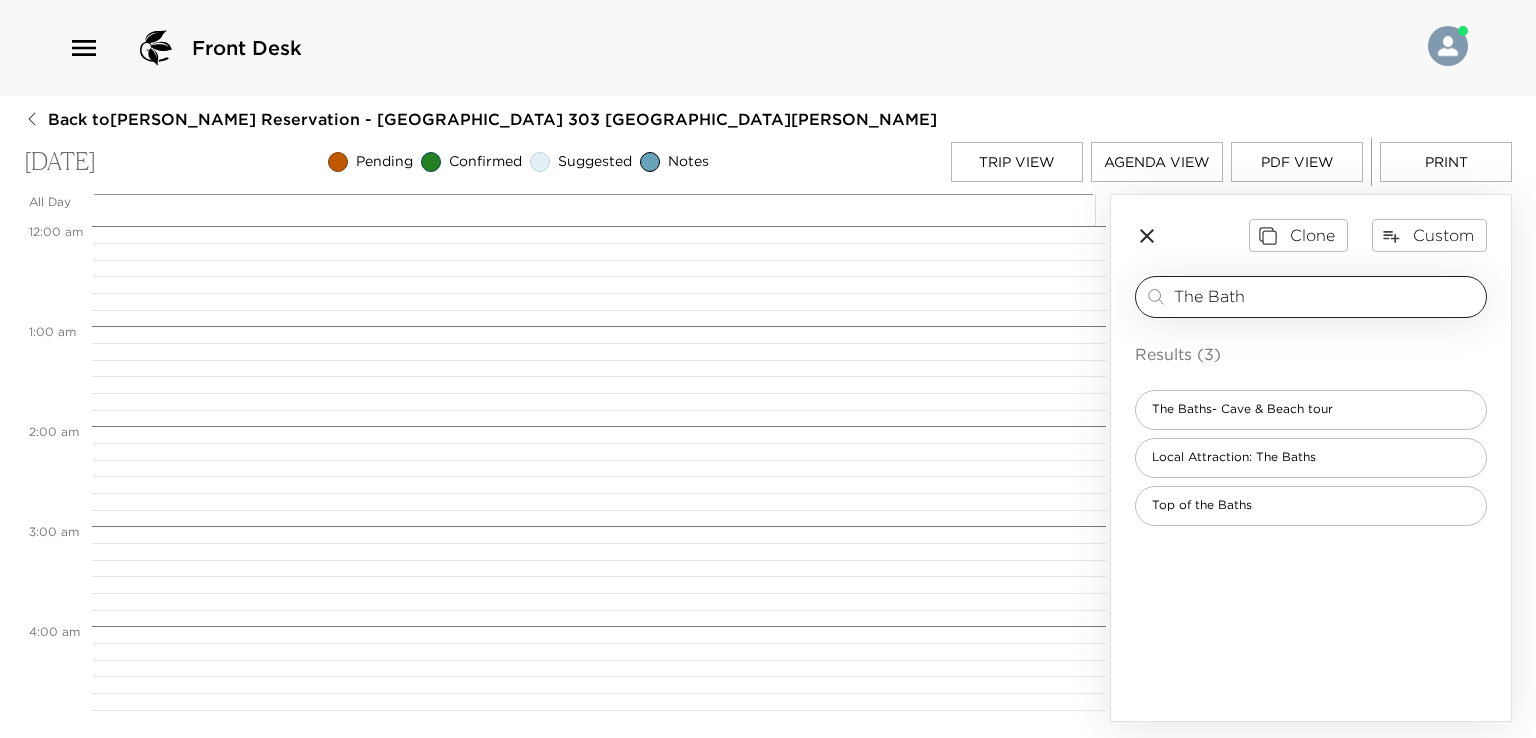 click on "The Bath" at bounding box center [1326, 296] 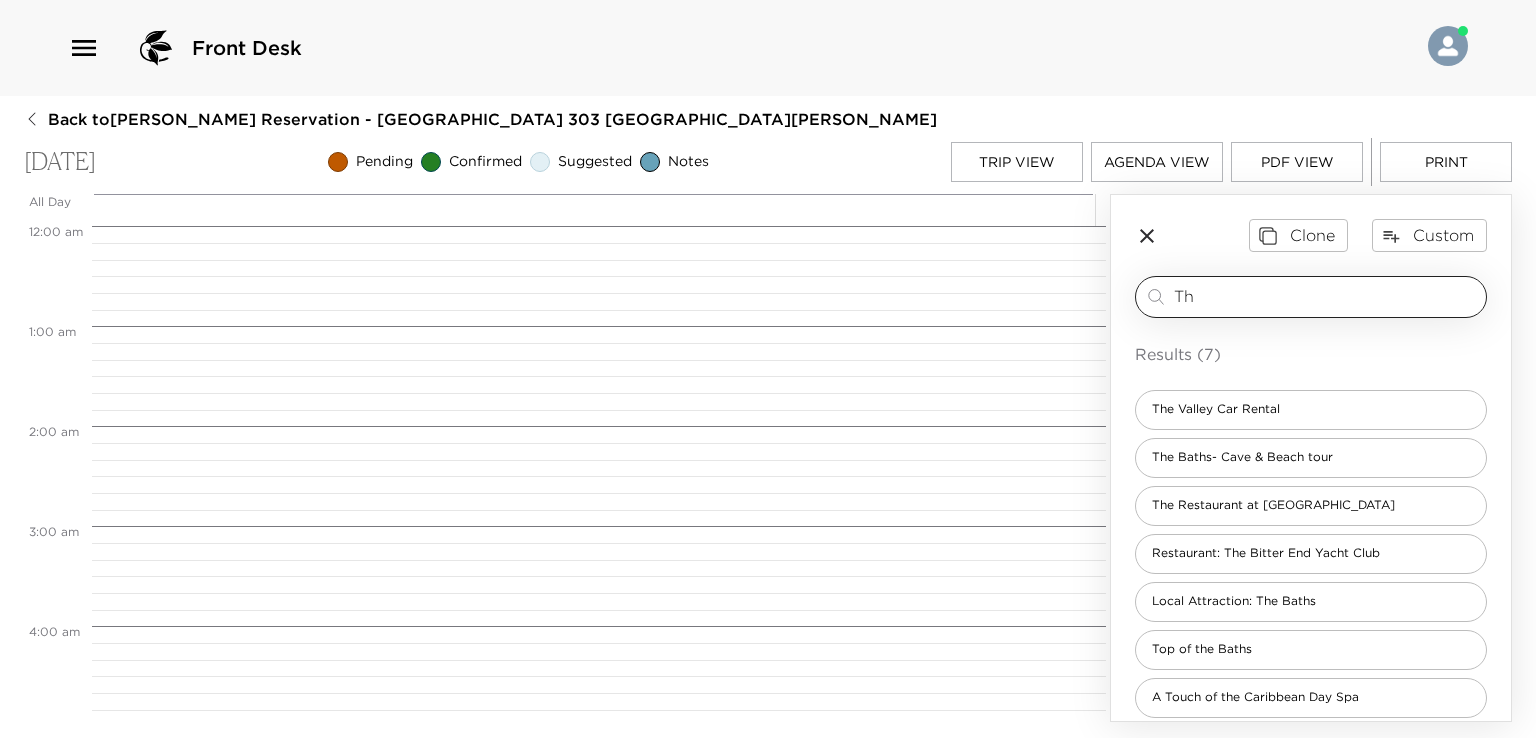 type on "T" 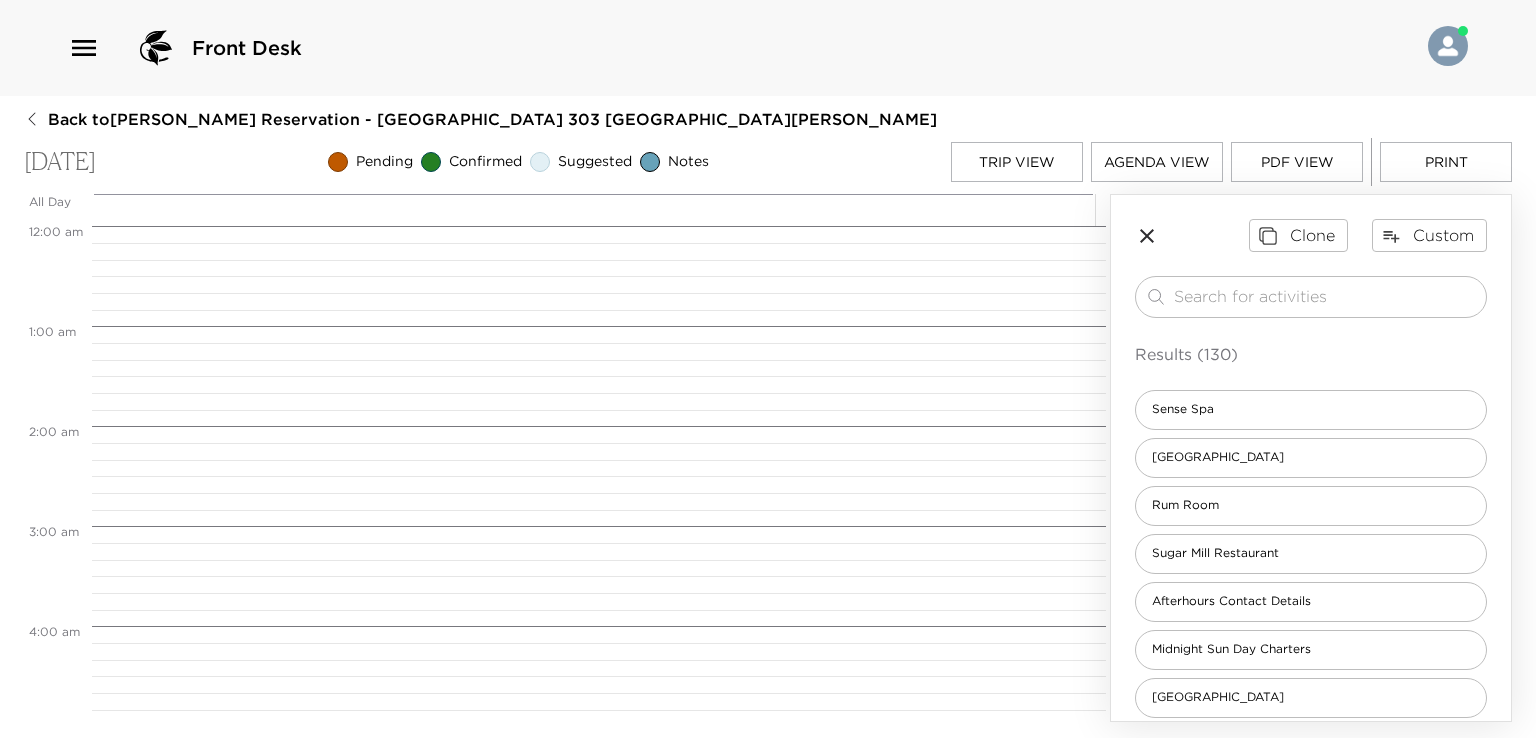 type 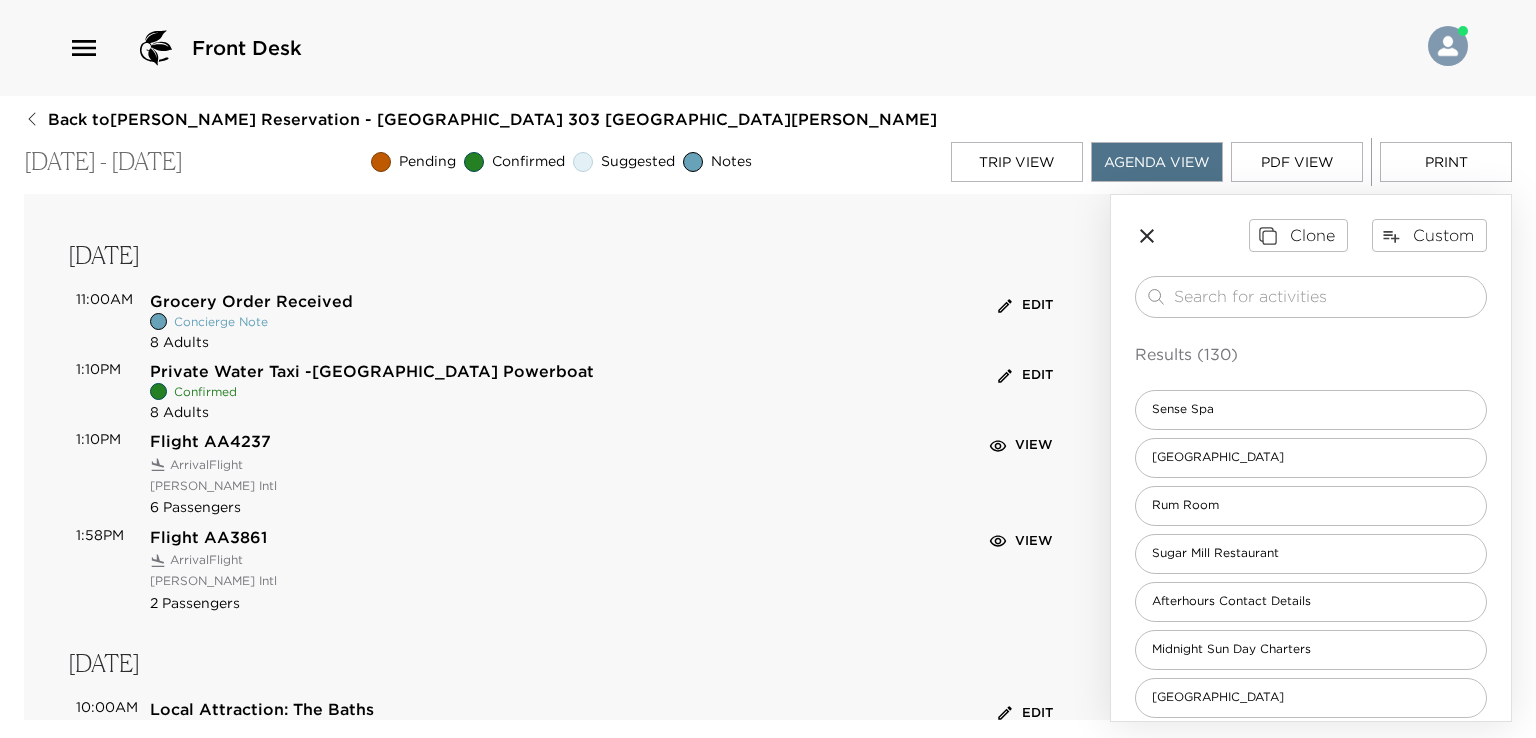 click 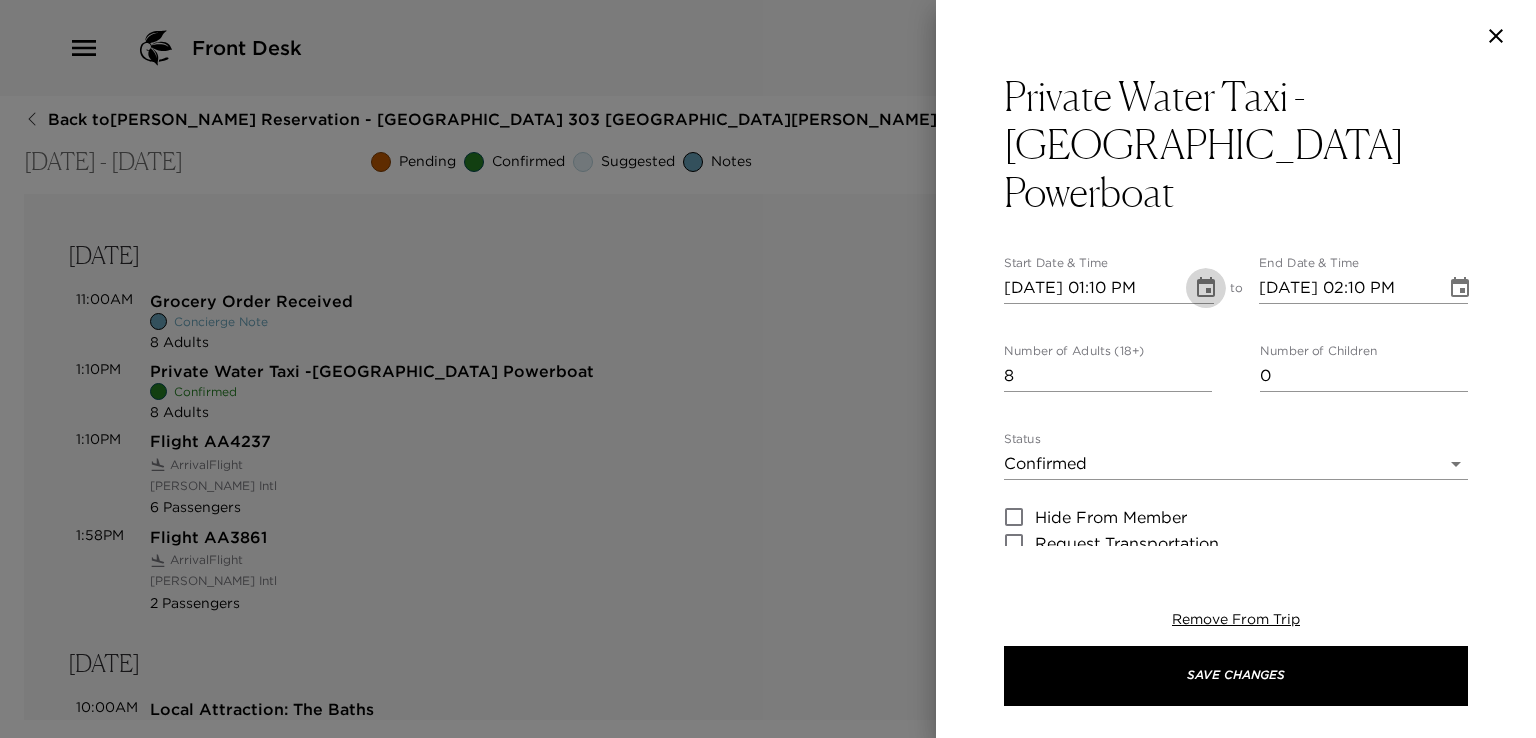 click 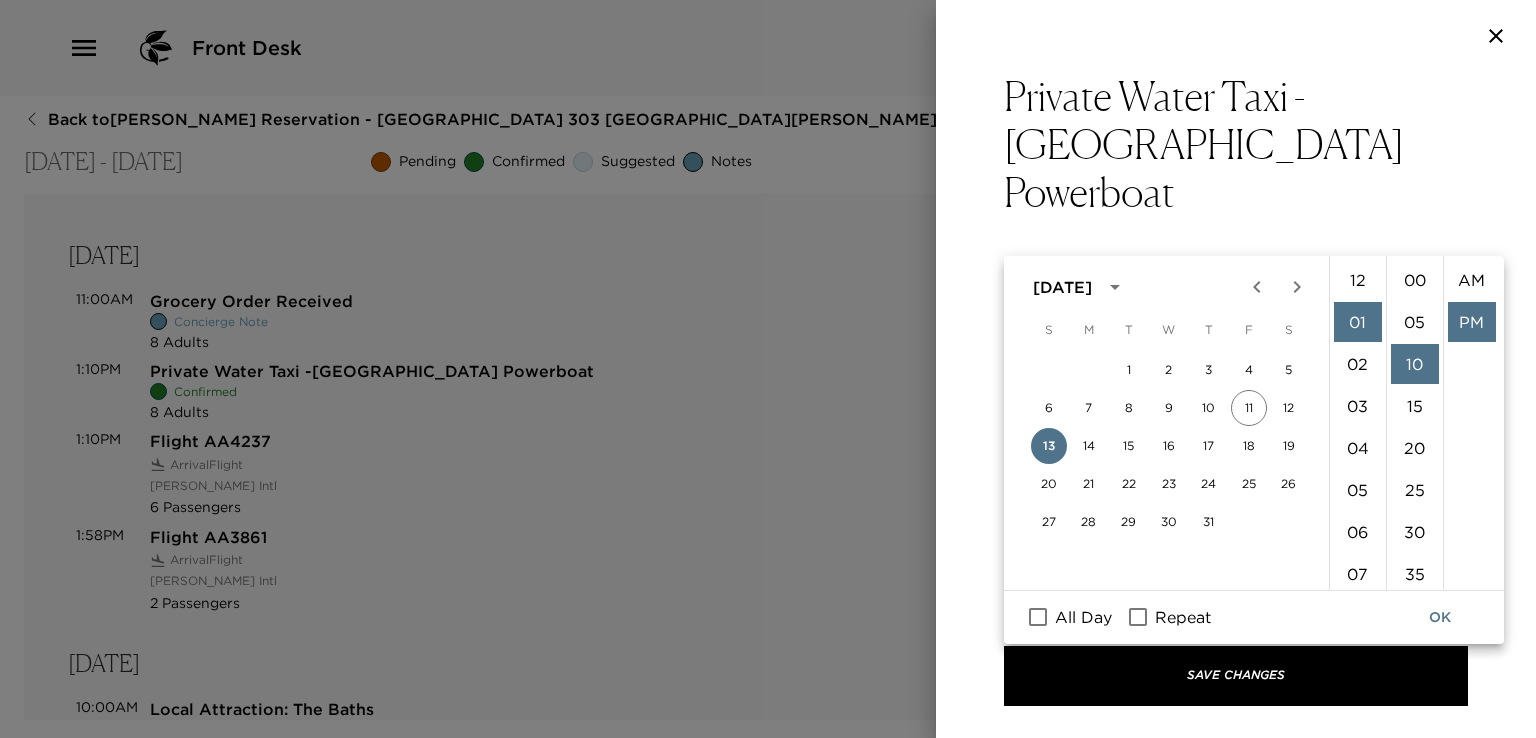scroll, scrollTop: 42, scrollLeft: 0, axis: vertical 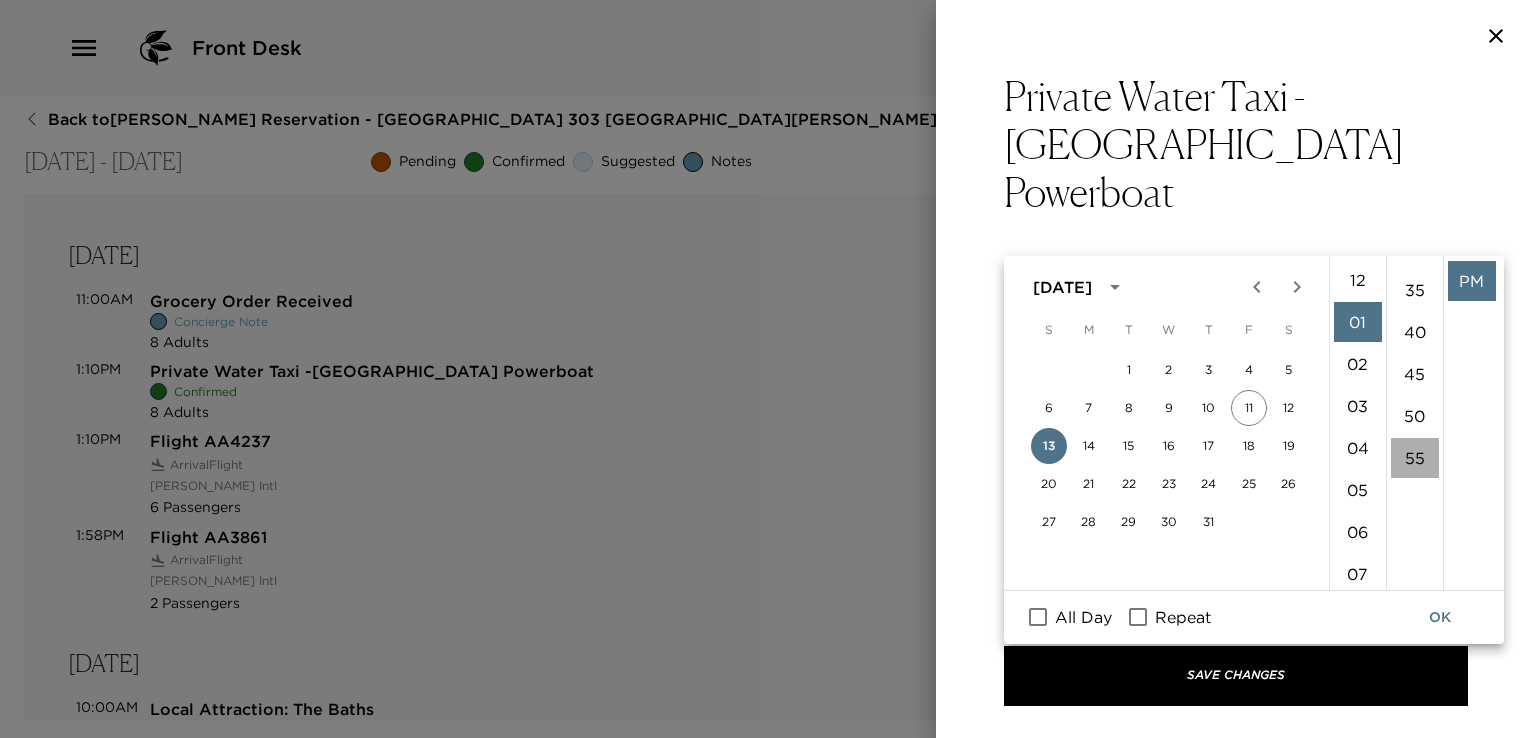 click on "55" at bounding box center (1415, 458) 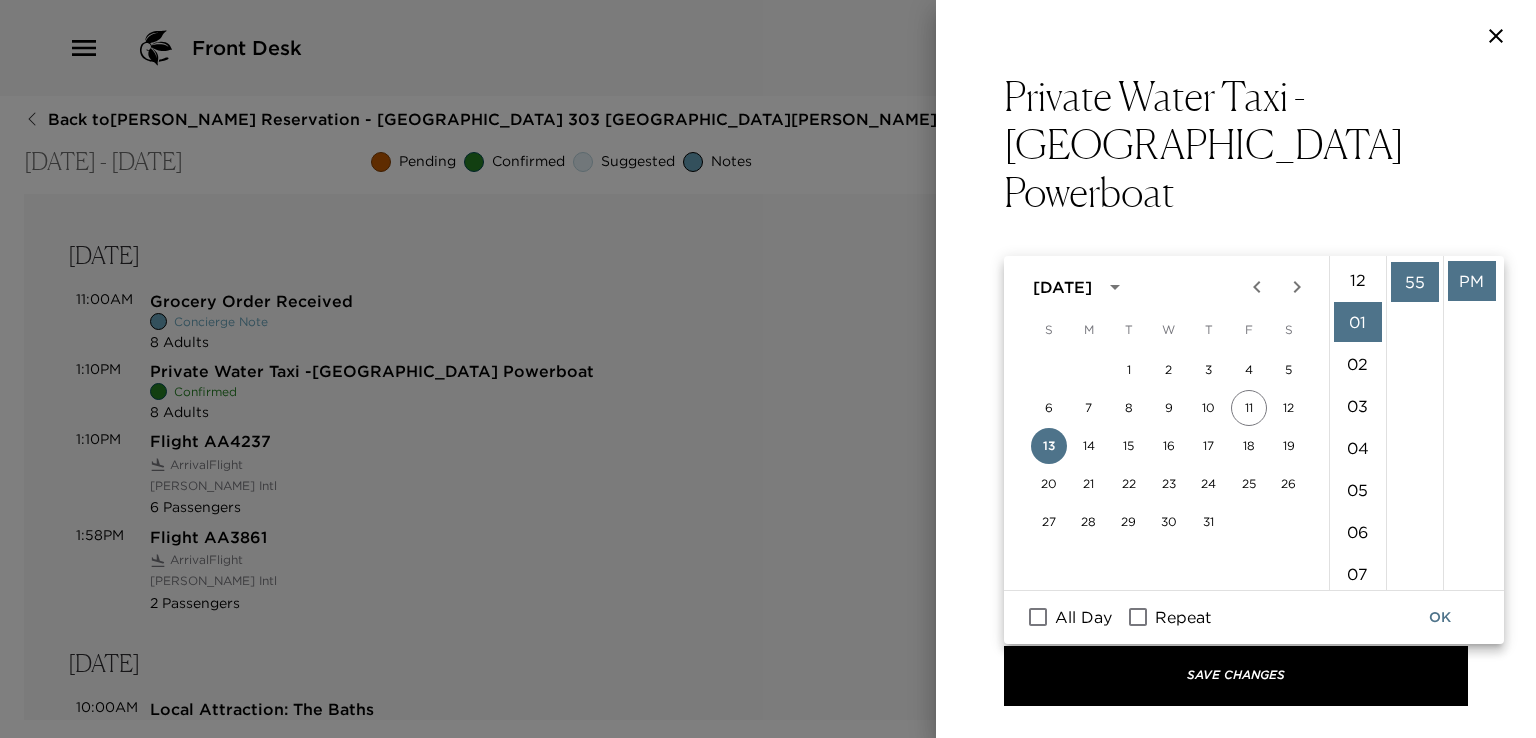 scroll, scrollTop: 461, scrollLeft: 0, axis: vertical 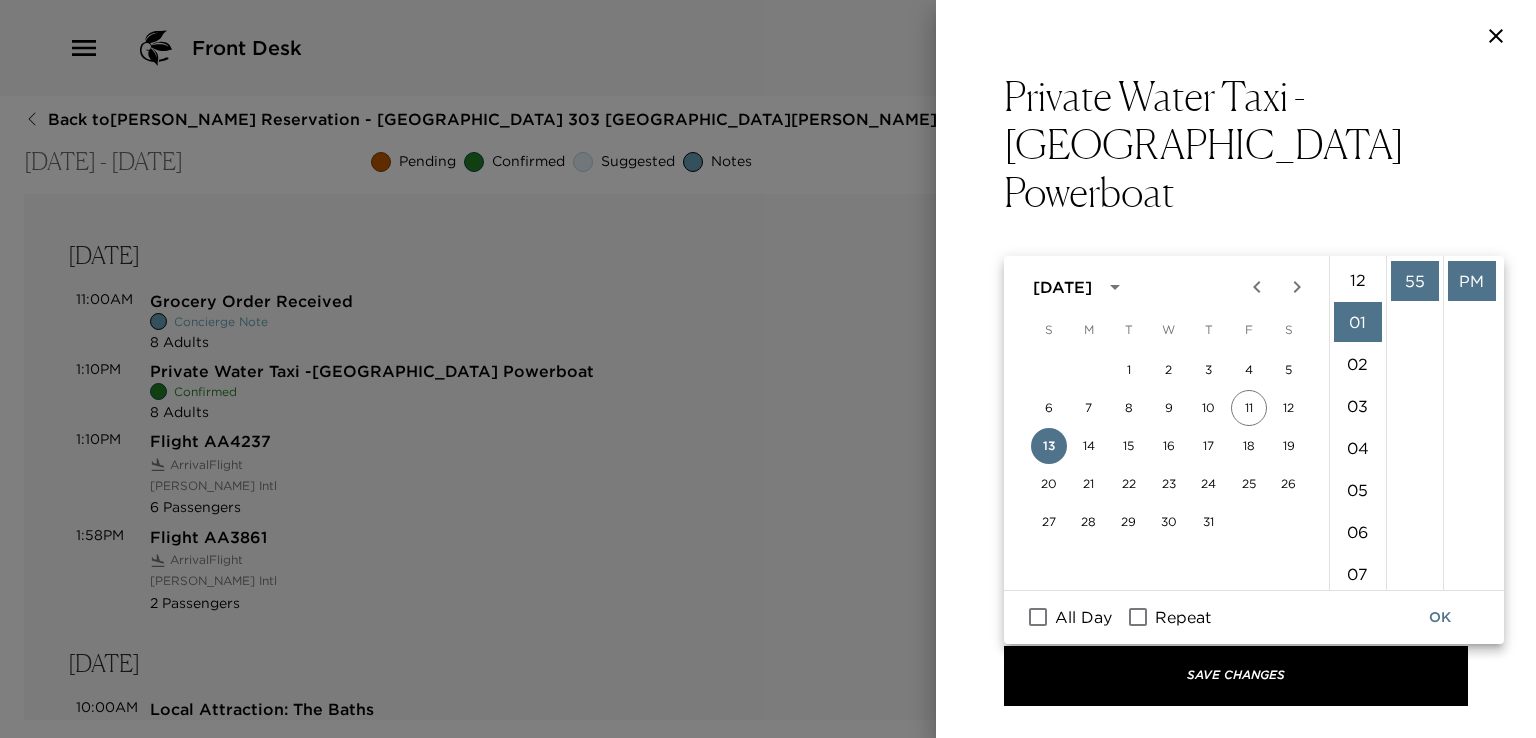 click on "OK" at bounding box center [1440, 617] 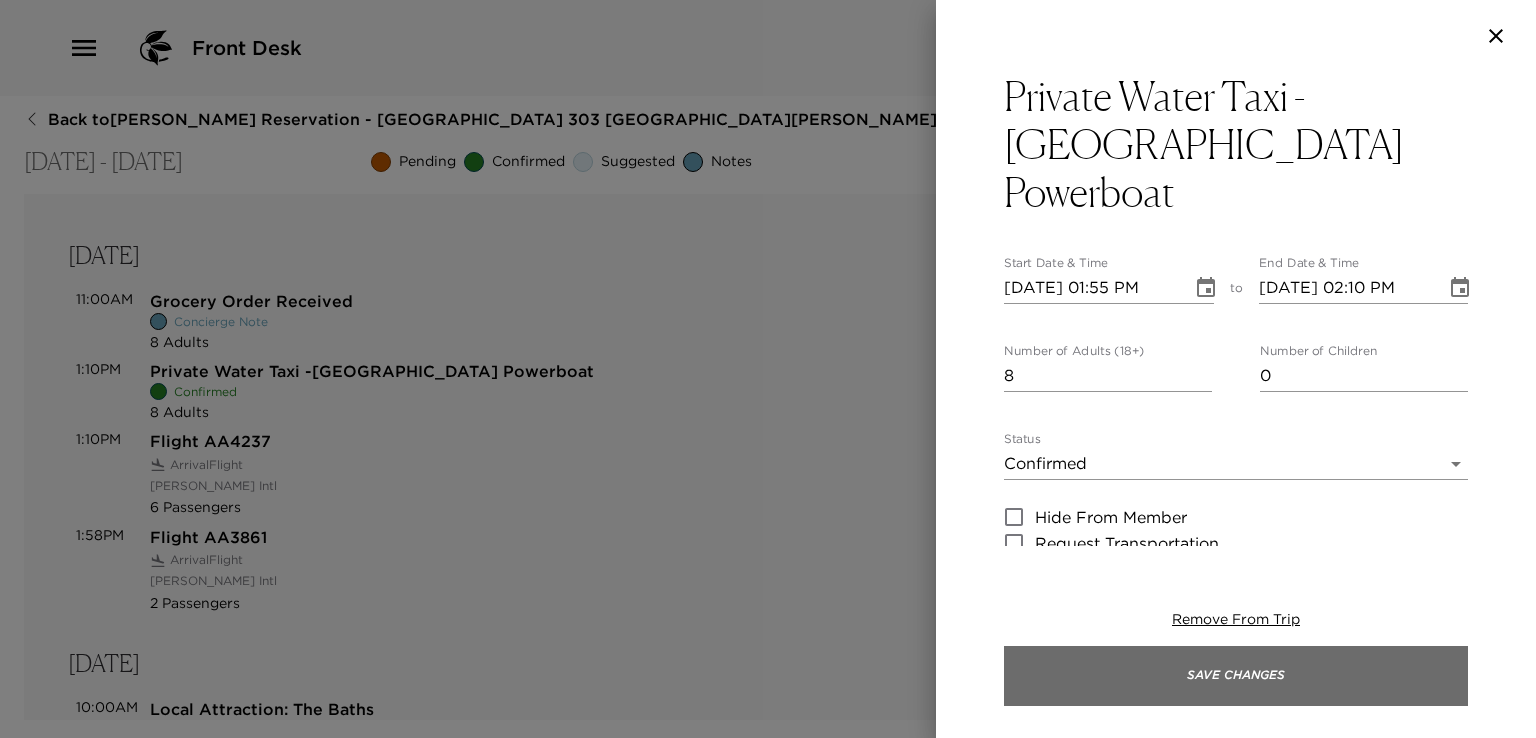 click on "Save Changes" at bounding box center [1236, 676] 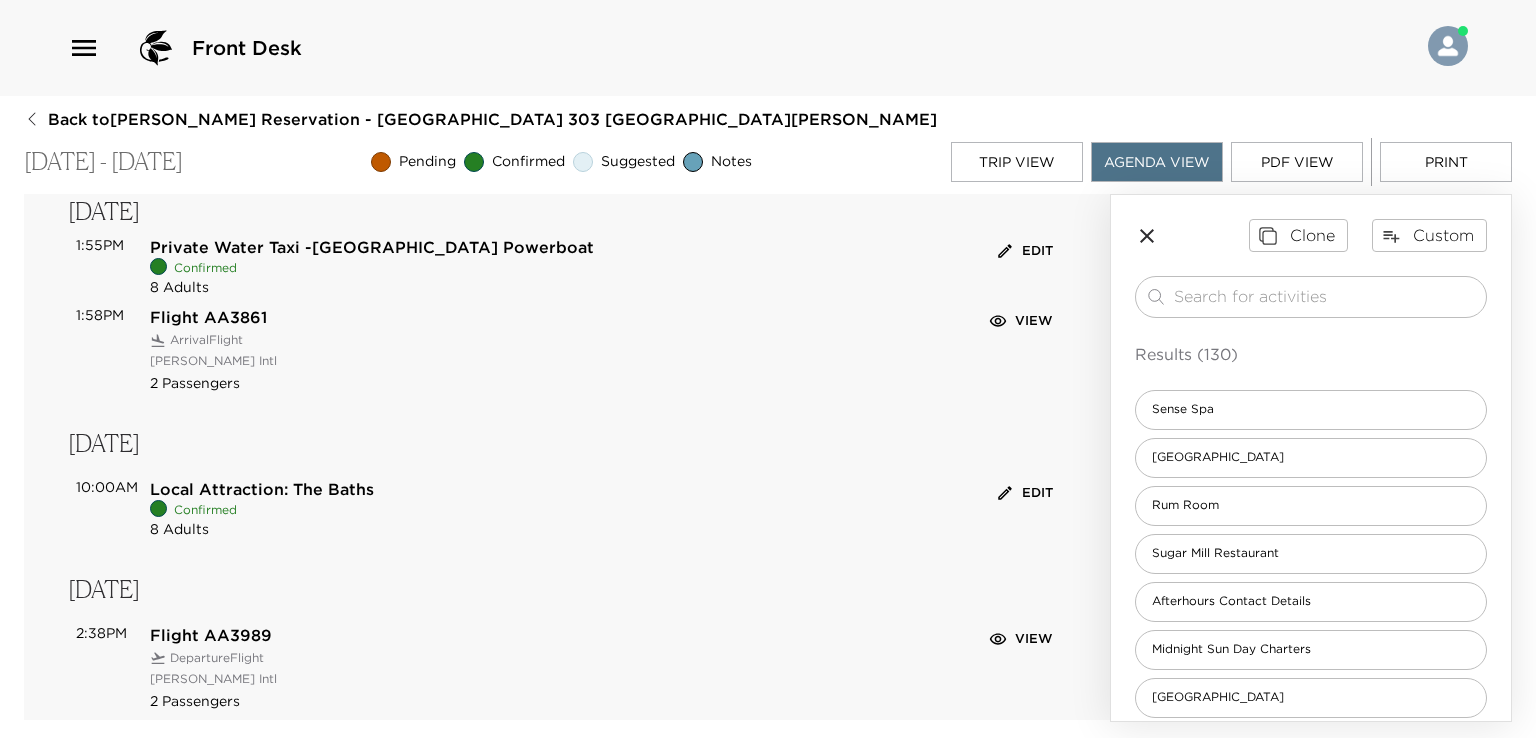 scroll, scrollTop: 0, scrollLeft: 0, axis: both 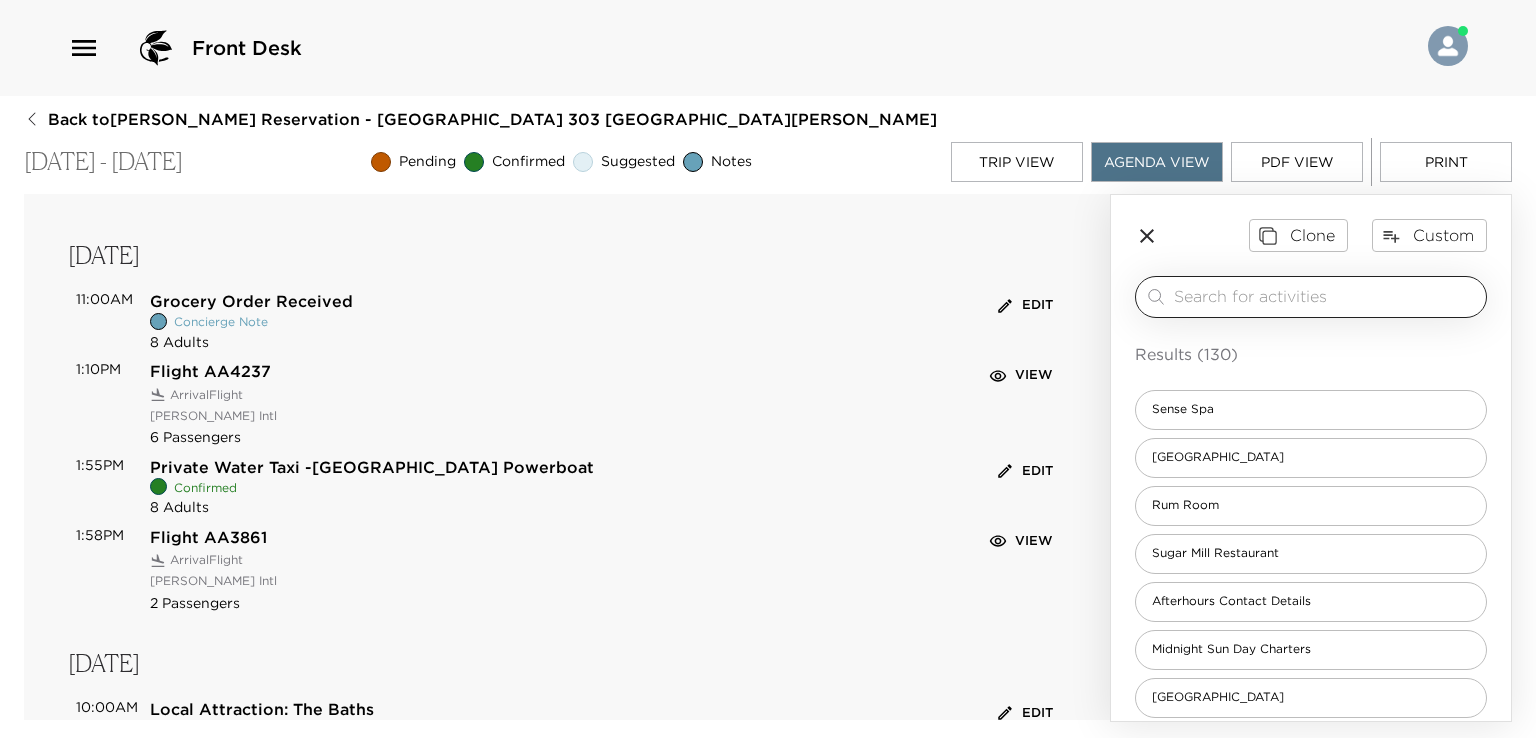 click at bounding box center (1326, 296) 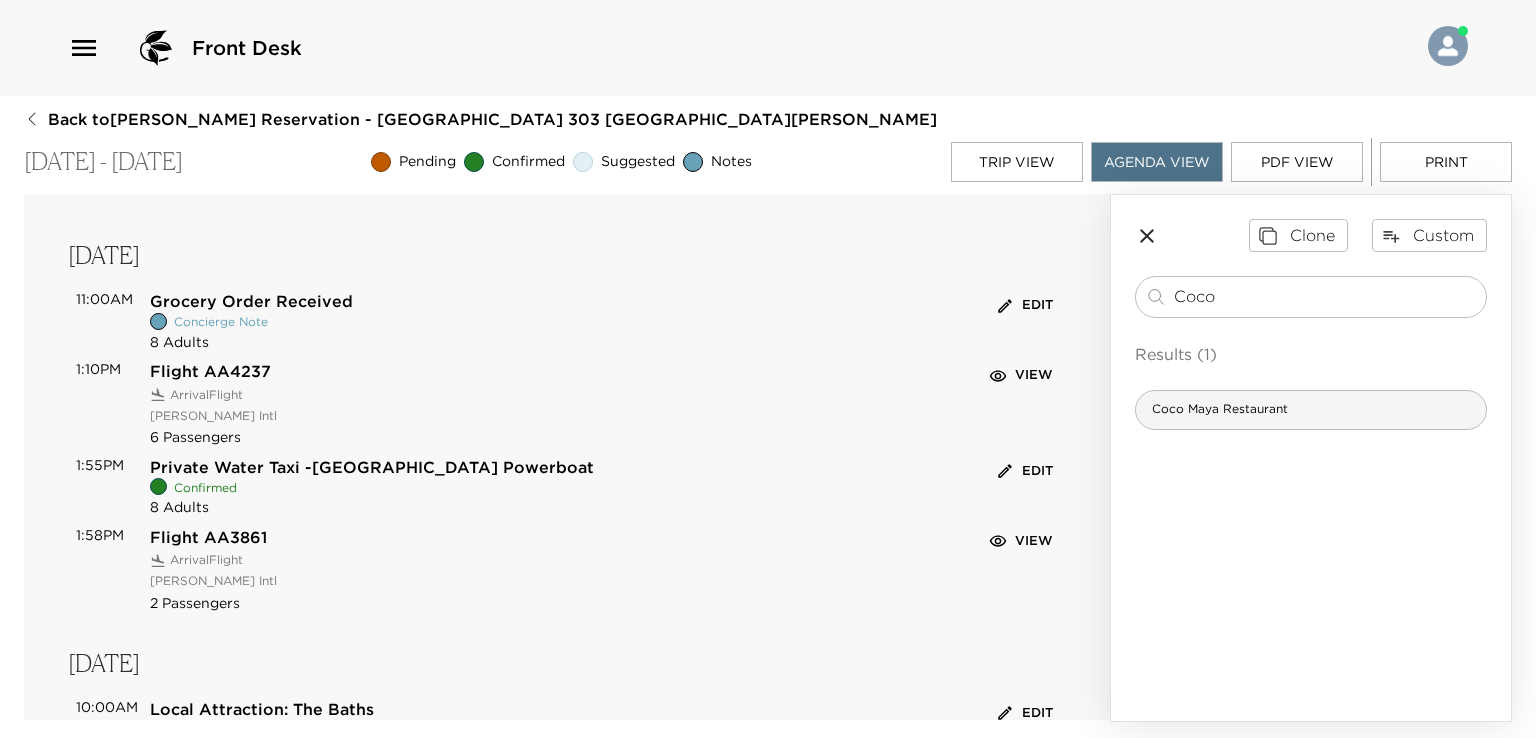 type on "Coco" 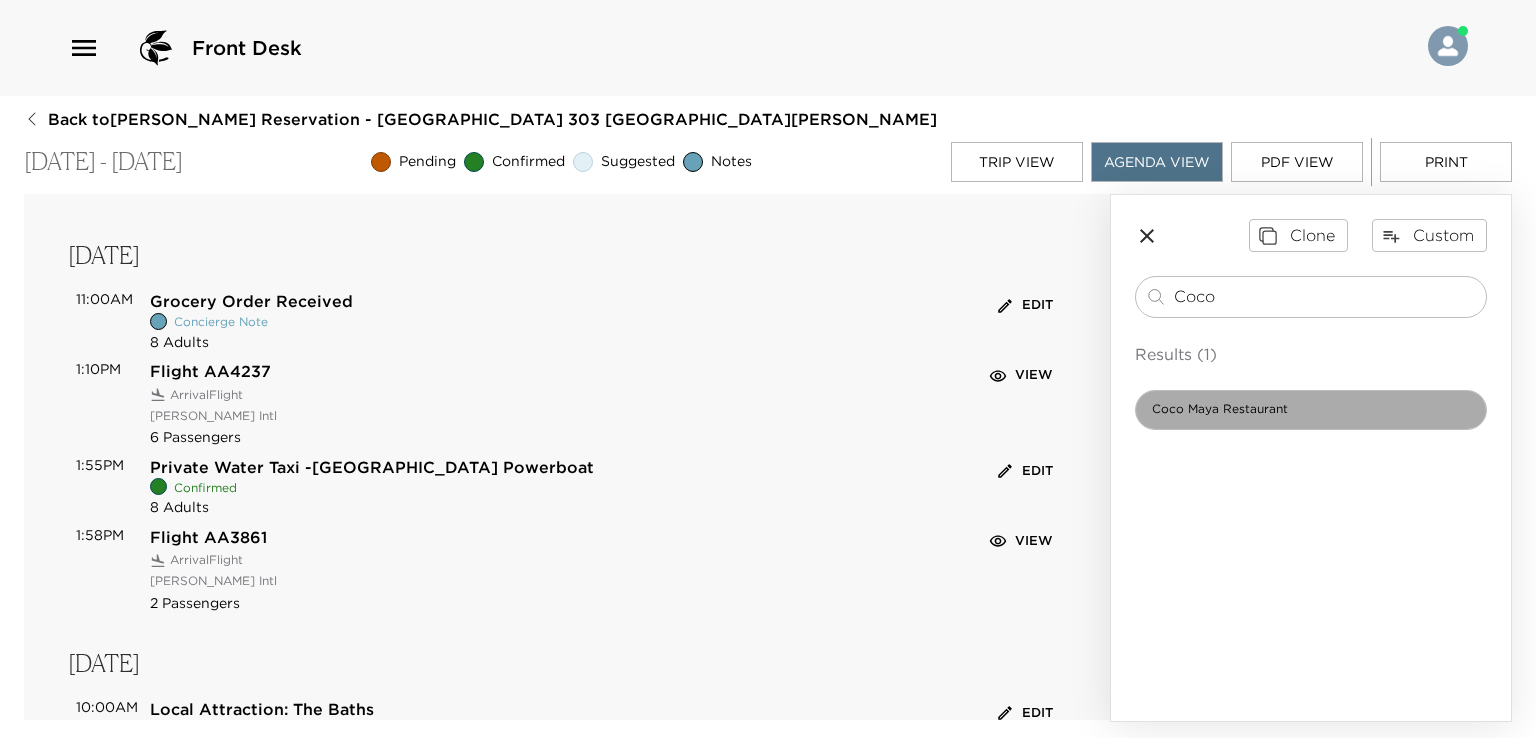 click on "Coco Maya Restaurant" at bounding box center [1220, 409] 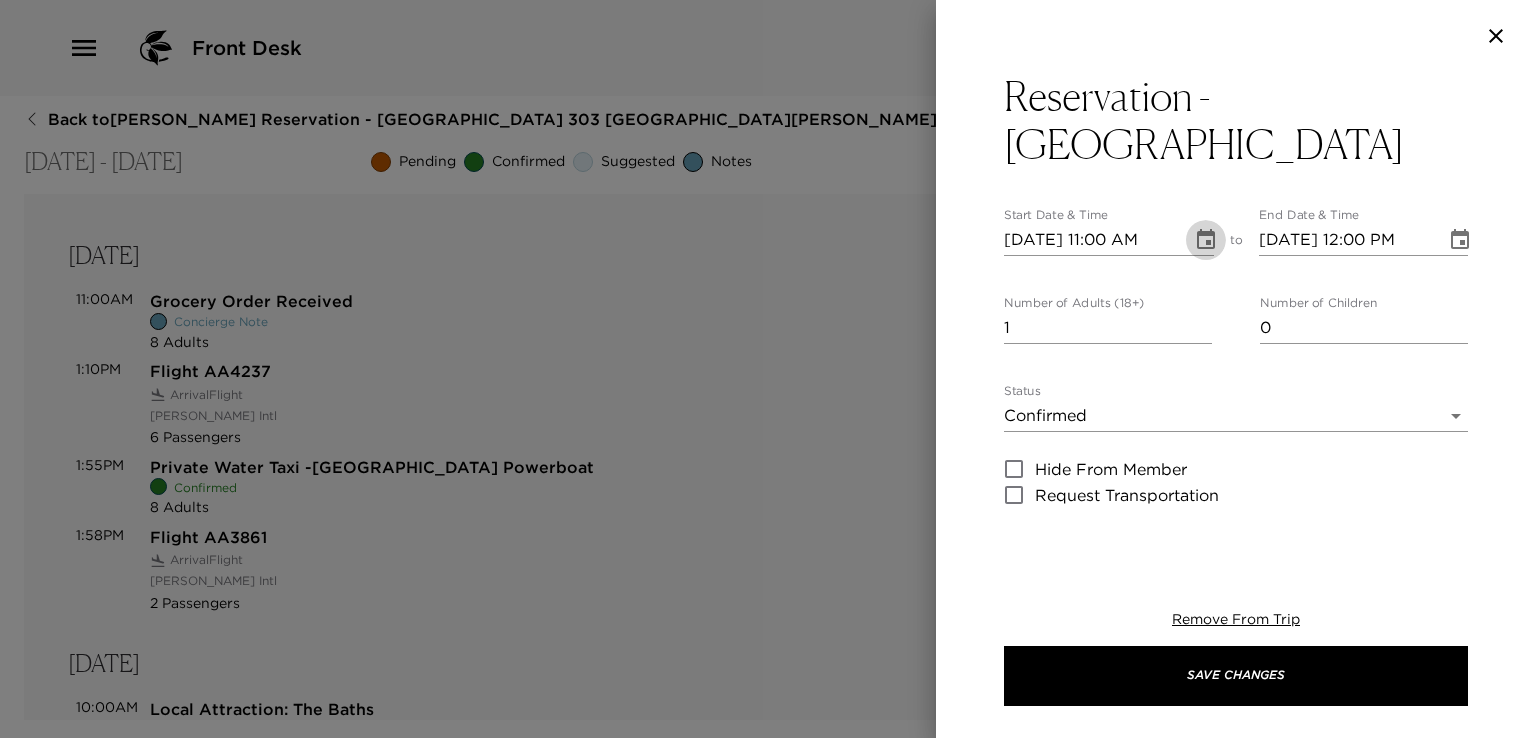 click 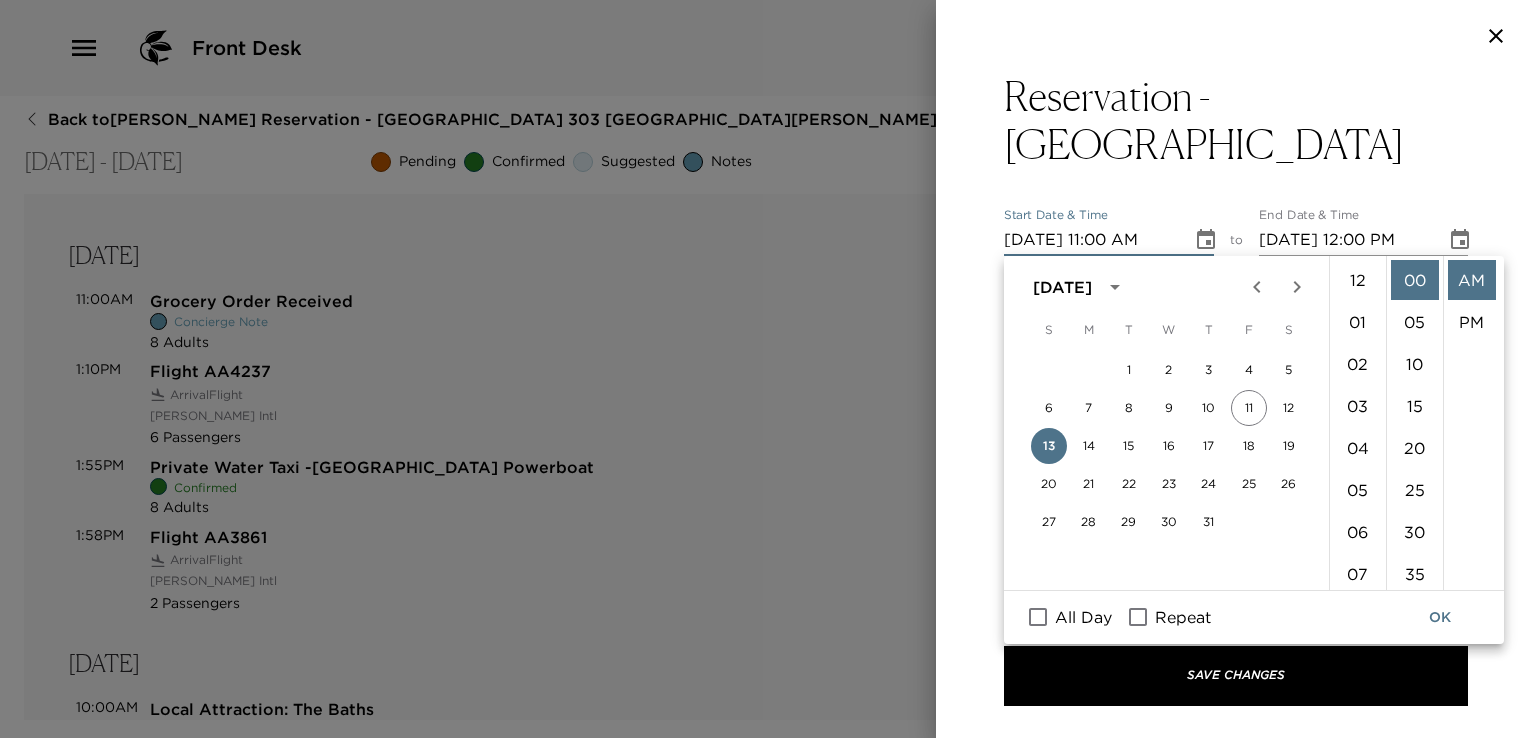 scroll, scrollTop: 461, scrollLeft: 0, axis: vertical 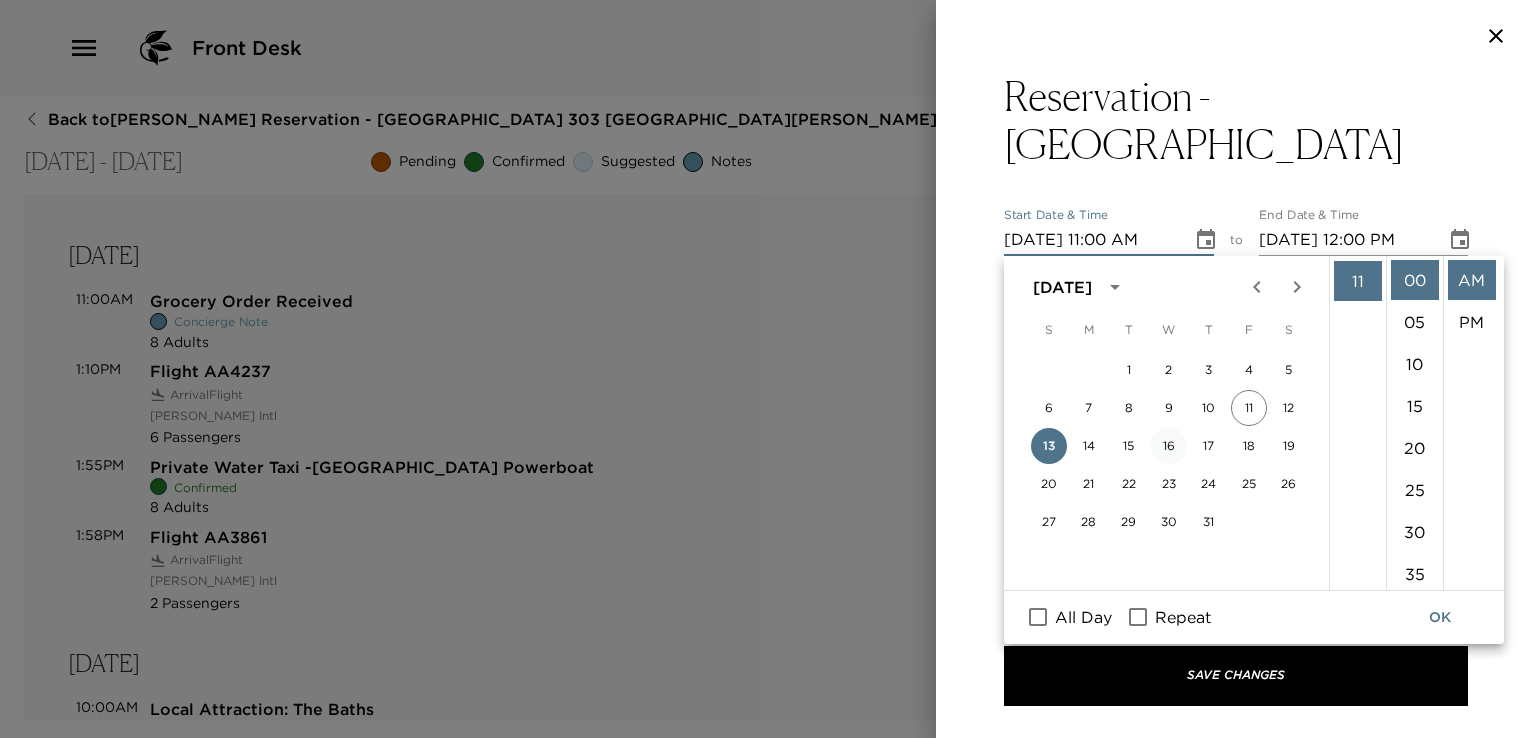 click on "16" at bounding box center [1169, 446] 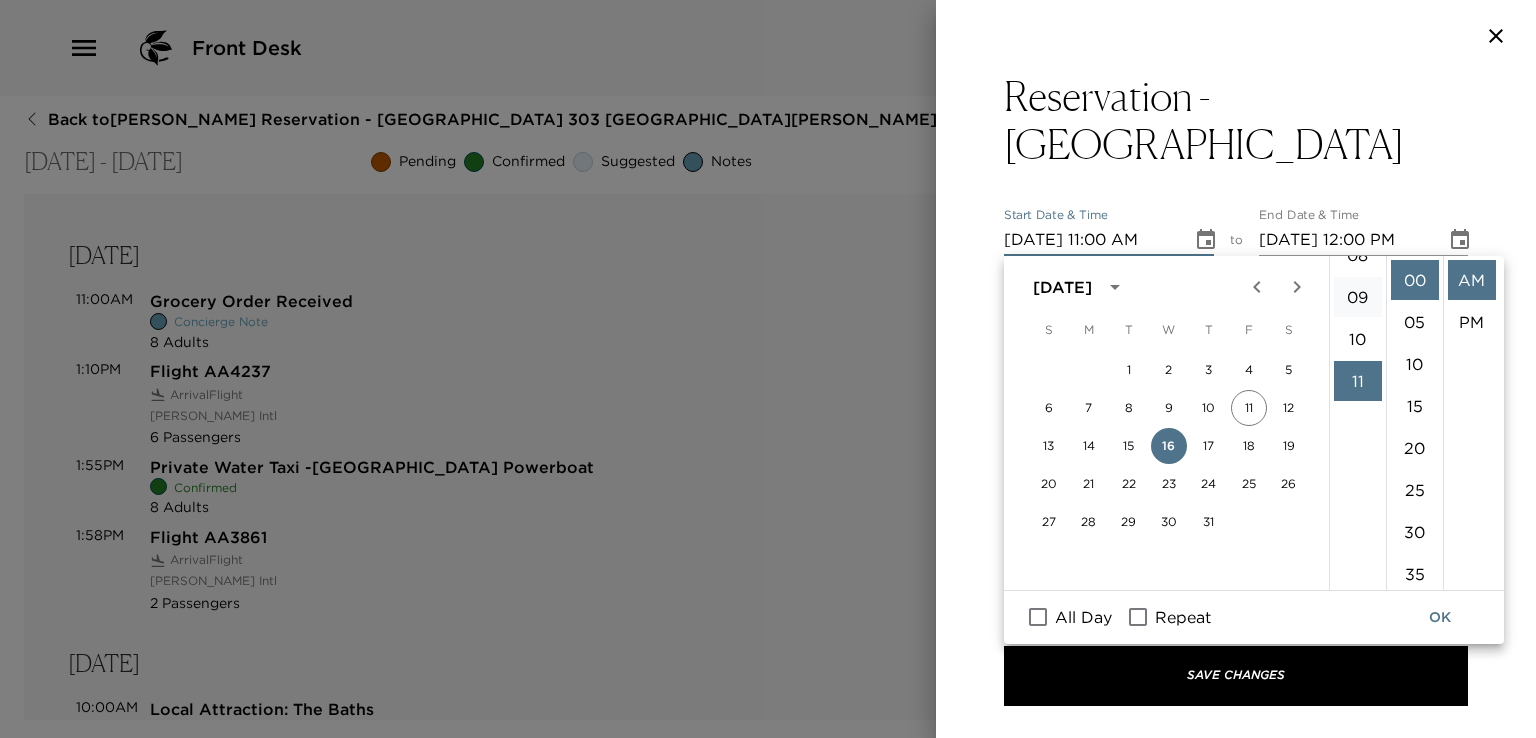 scroll, scrollTop: 261, scrollLeft: 0, axis: vertical 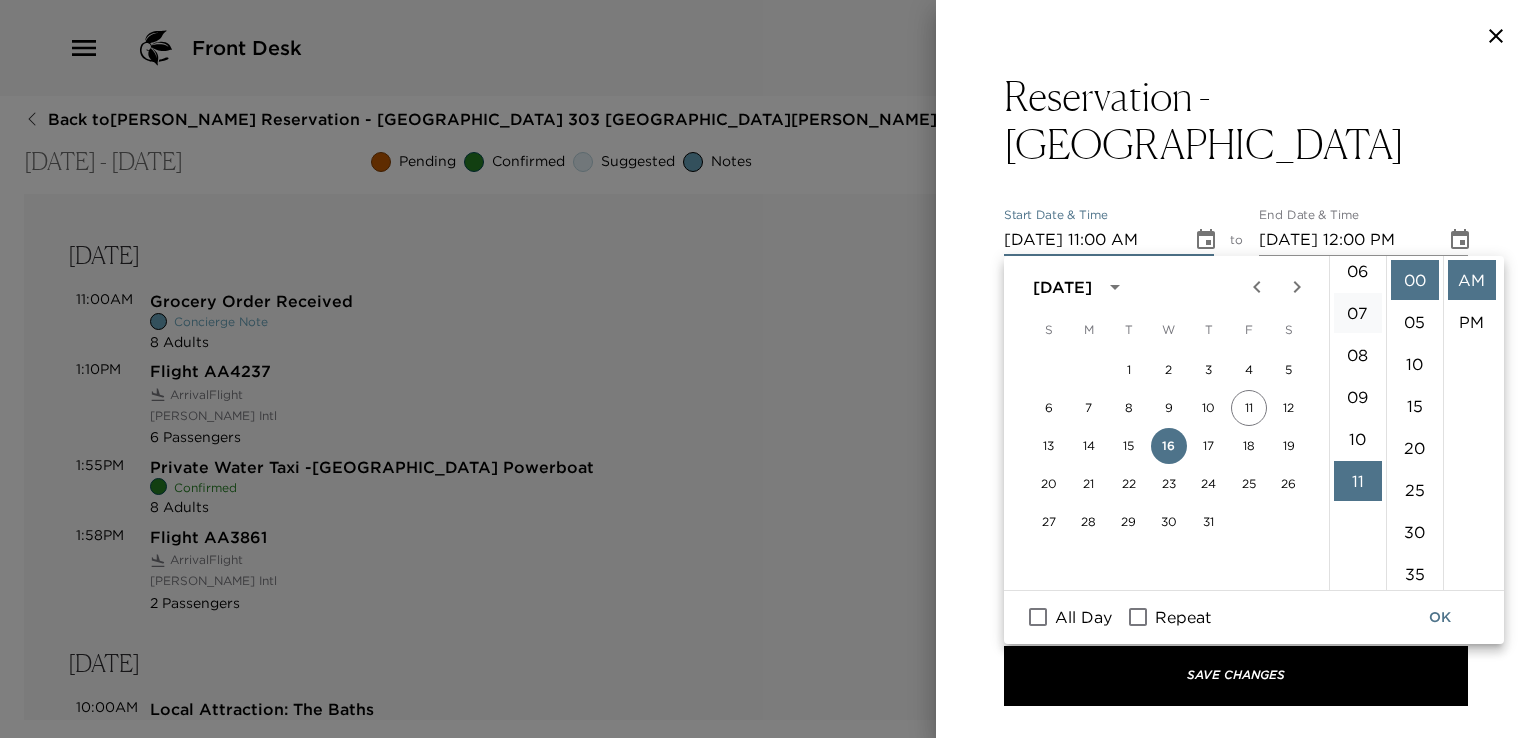 click on "07" at bounding box center (1358, 313) 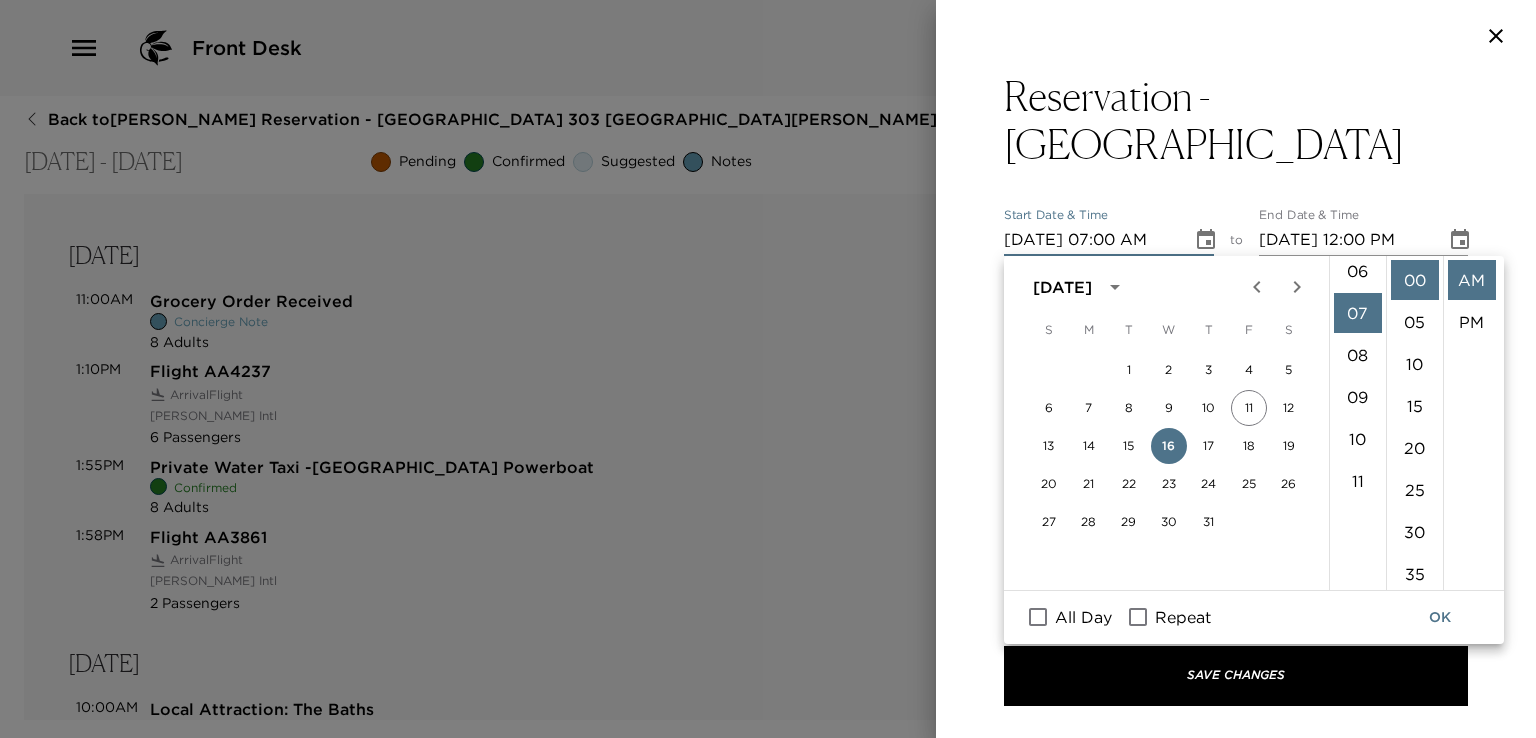 scroll, scrollTop: 294, scrollLeft: 0, axis: vertical 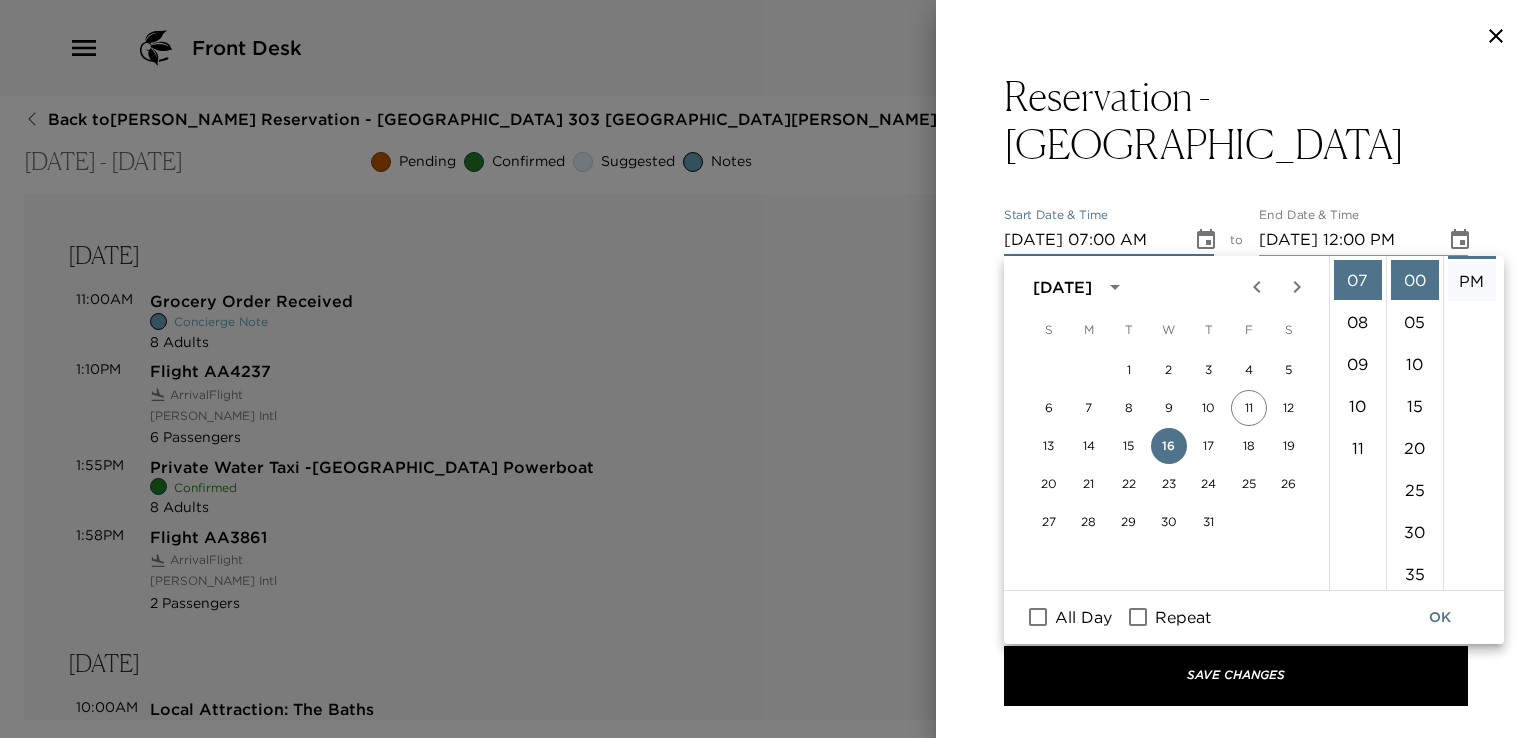 click on "PM" at bounding box center [1472, 281] 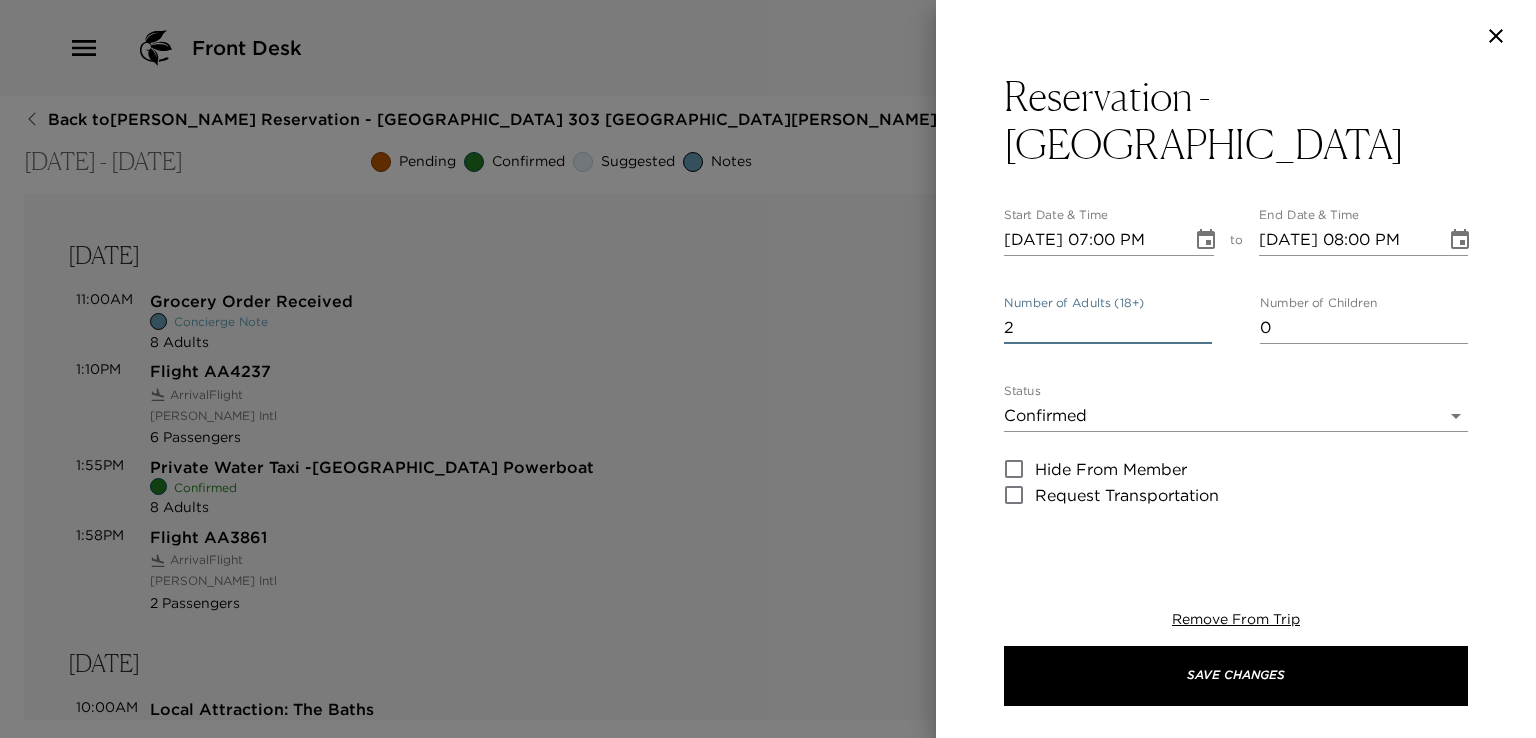 click on "2" at bounding box center [1108, 328] 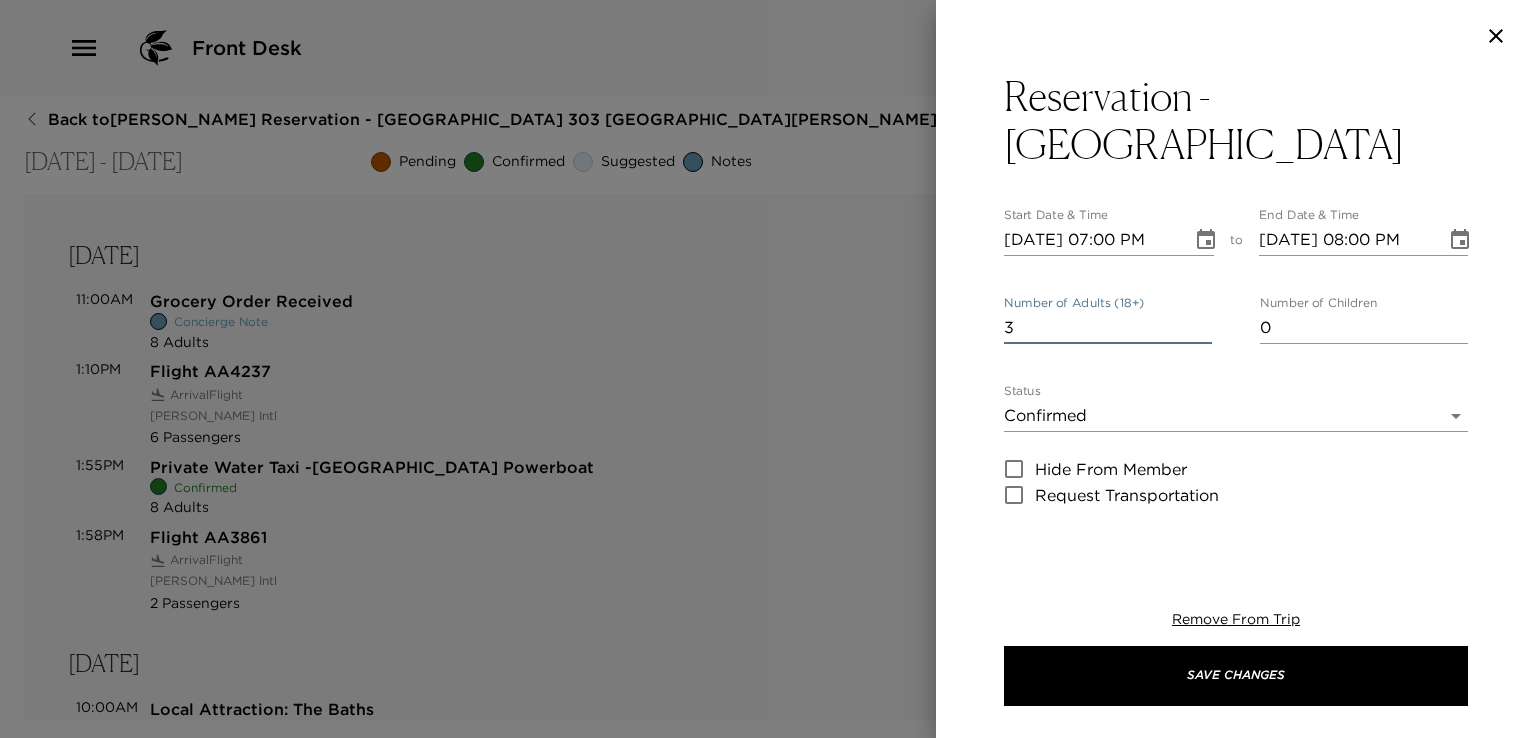 click on "3" at bounding box center (1108, 328) 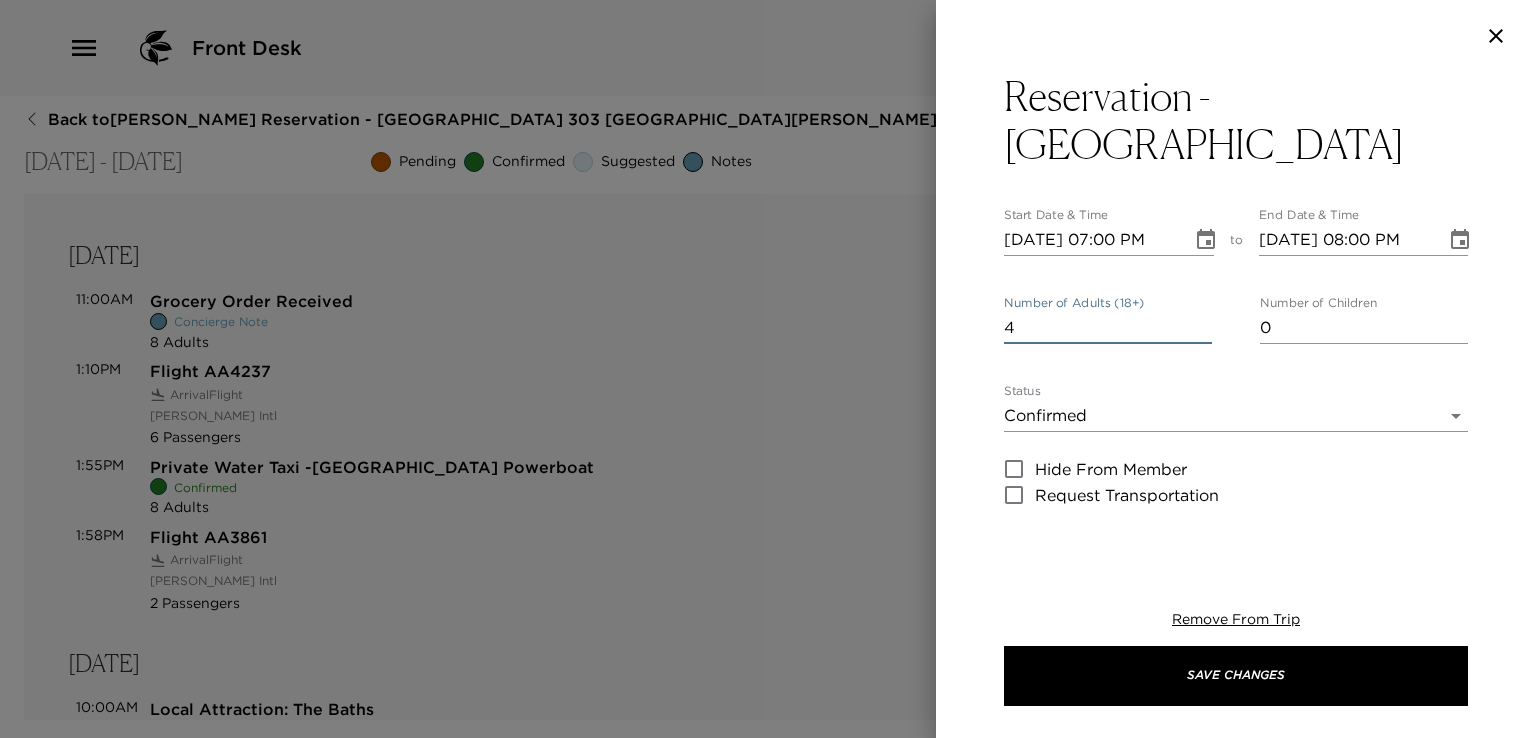 click on "4" at bounding box center [1108, 328] 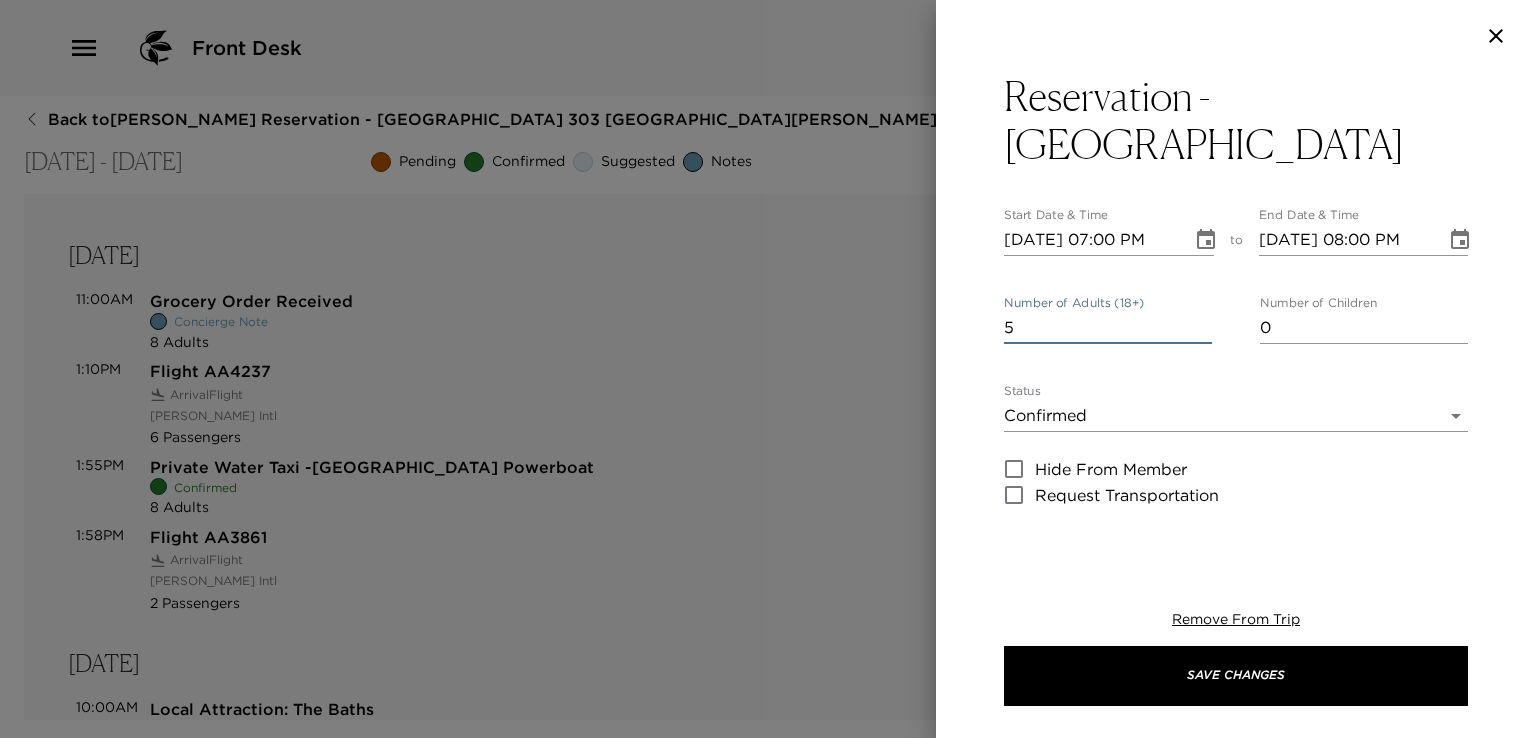 click on "5" at bounding box center (1108, 328) 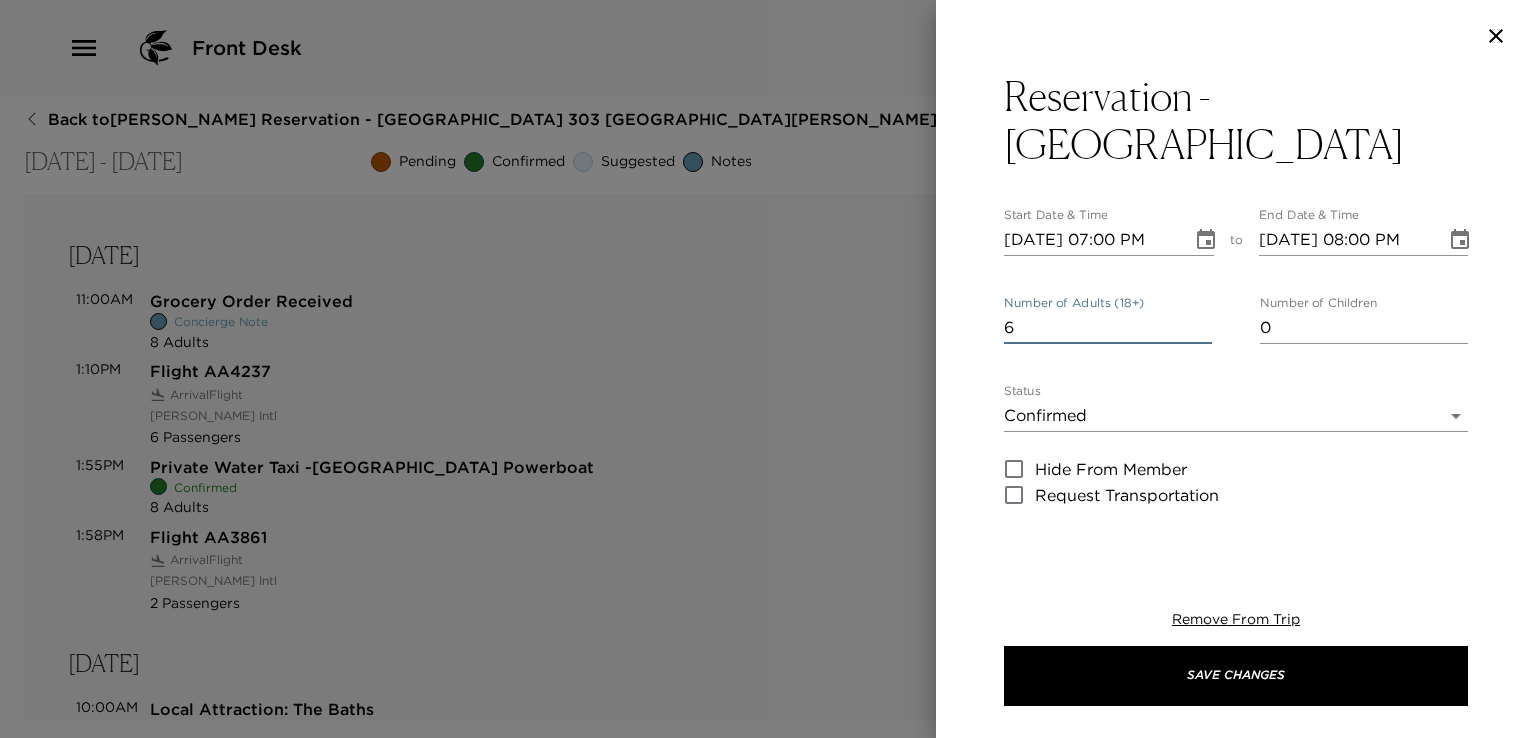 click on "6" at bounding box center (1108, 328) 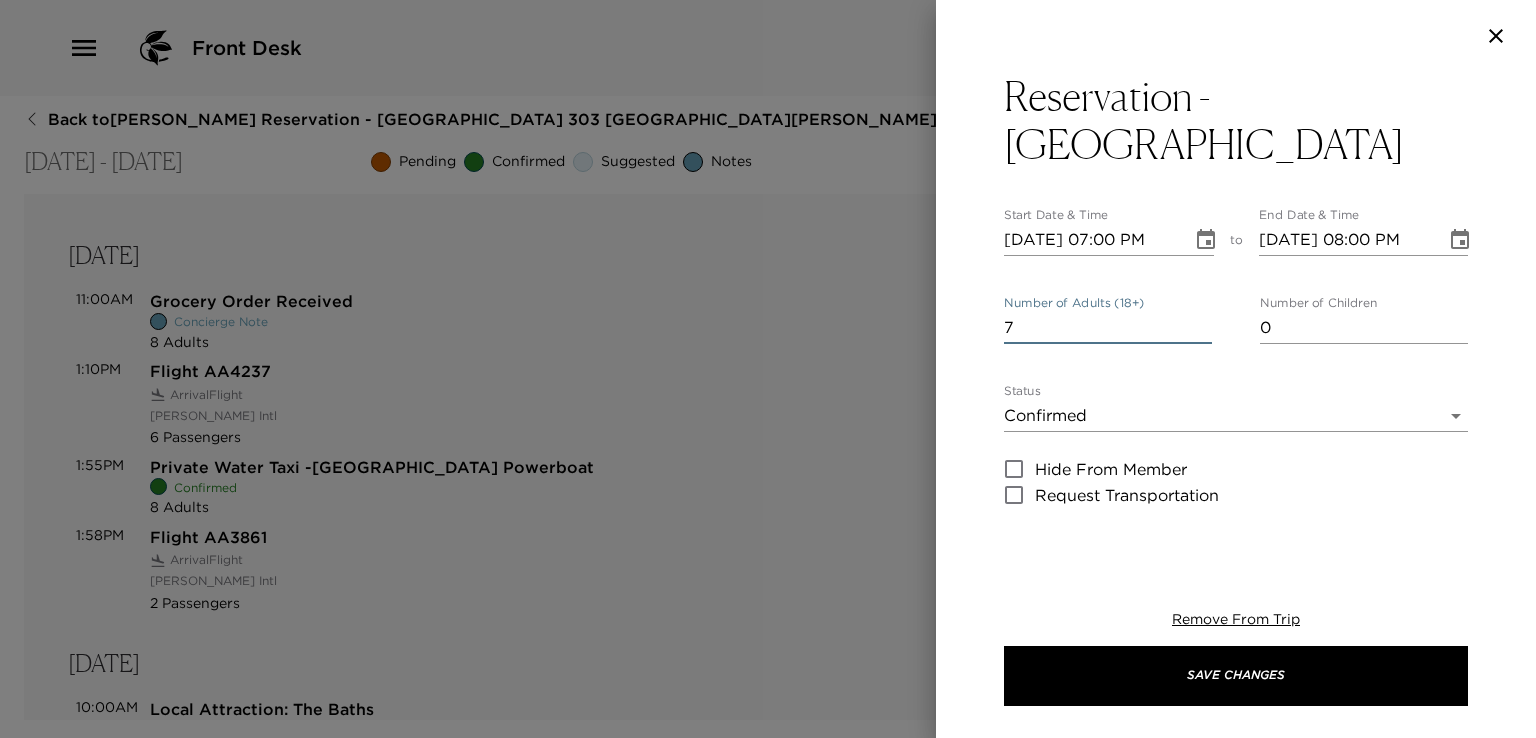 click on "7" at bounding box center (1108, 328) 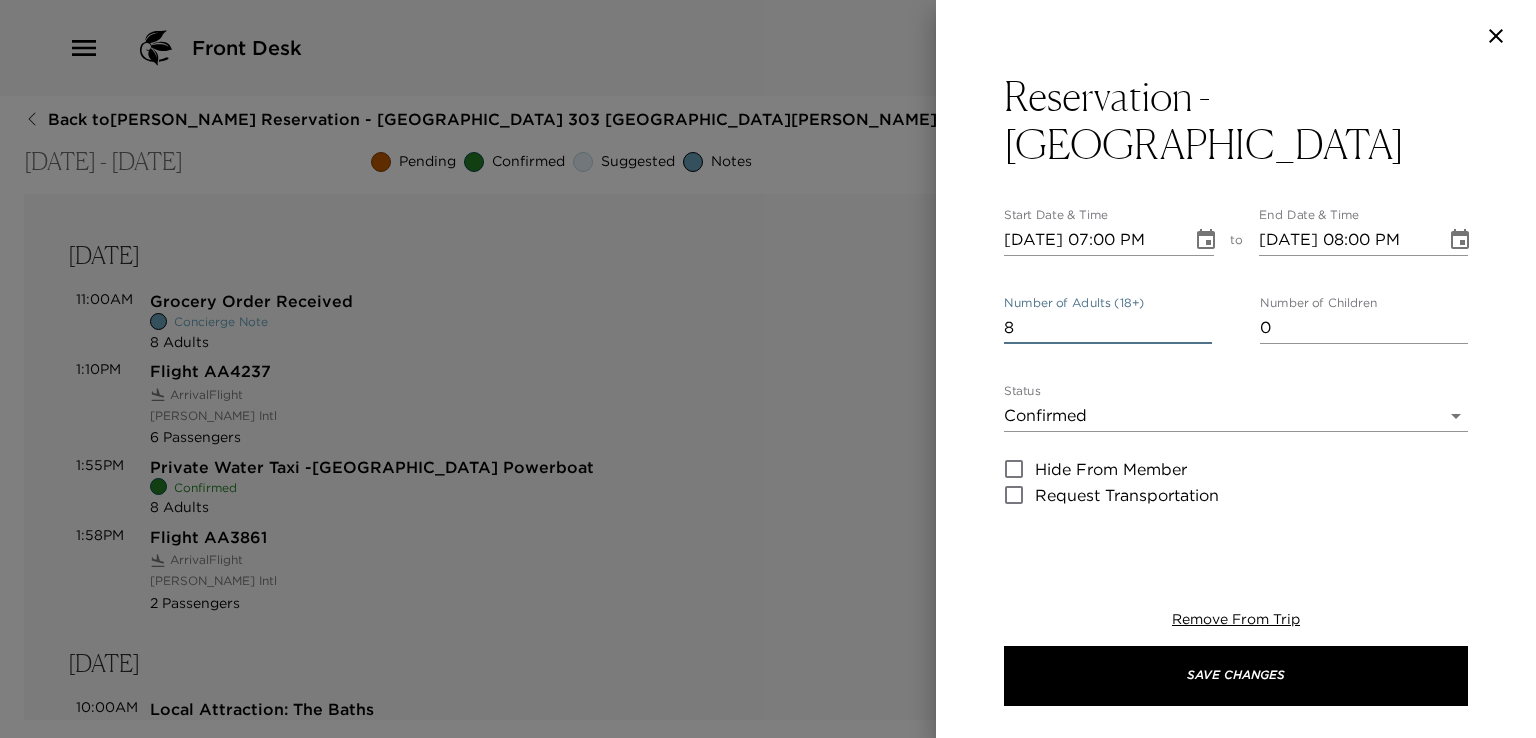 type on "8" 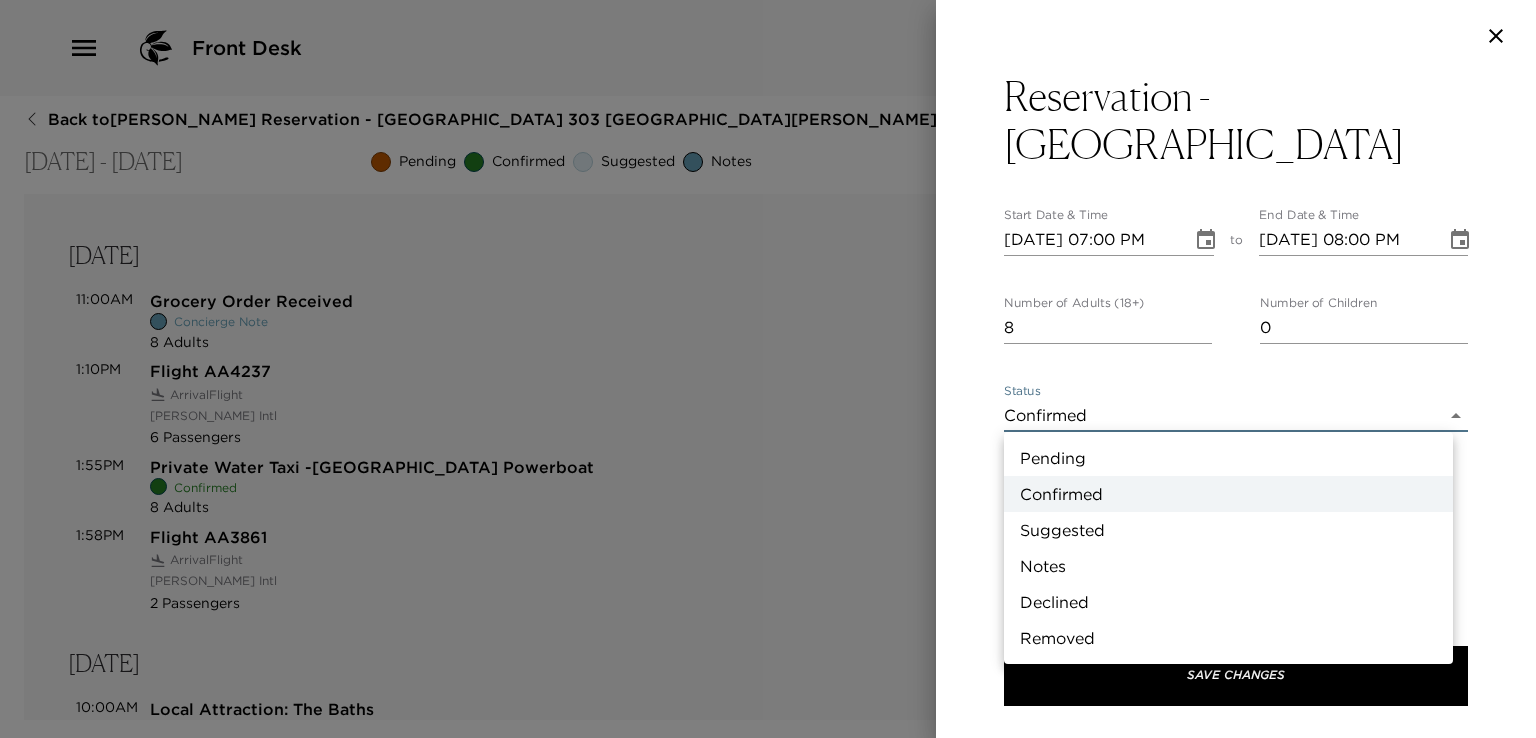 click on "Front Desk Back to  [PERSON_NAME][GEOGRAPHIC_DATA] - [GEOGRAPHIC_DATA] 303 [GEOGRAPHIC_DATA][PERSON_NAME] [DATE] - [DATE] Pending Confirmed Suggested Notes Trip View Agenda View PDF View Print [DATE] 11:00AM Grocery Order Received Concierge Note 8 Adults Edit 1:10PM   Flight AA4237 Arrival  Flight [PERSON_NAME] Intl 6 Passengers View 1:55PM Private Water Taxi -North Sound Powerboat Confirmed 8 Adults Edit 1:58PM   Flight AA3861 Arrival  Flight [PERSON_NAME] Intl 2 Passengers View [DATE] 10:00AM Local Attraction: The Baths Confirmed 8 Adults Edit [DATE] 2:38PM   Flight AA3989 Departure  Flight [PERSON_NAME] Intl 2 Passengers View 2:43PM   Flight AA3989 Departure  Flight [PERSON_NAME] Intl 6 Passengers View Clone Custom Coco ​ Results (1) [GEOGRAPHIC_DATA] Reservation - [GEOGRAPHIC_DATA] Restaurant Start Date & Time [DATE] 07:00 PM to End Date & Time [DATE] 08:00 PM Number of Adults (18+) 8 Number of Children 0 Status Confirmed Confirmed Hide From Member Request Transportation x x" at bounding box center [768, 369] 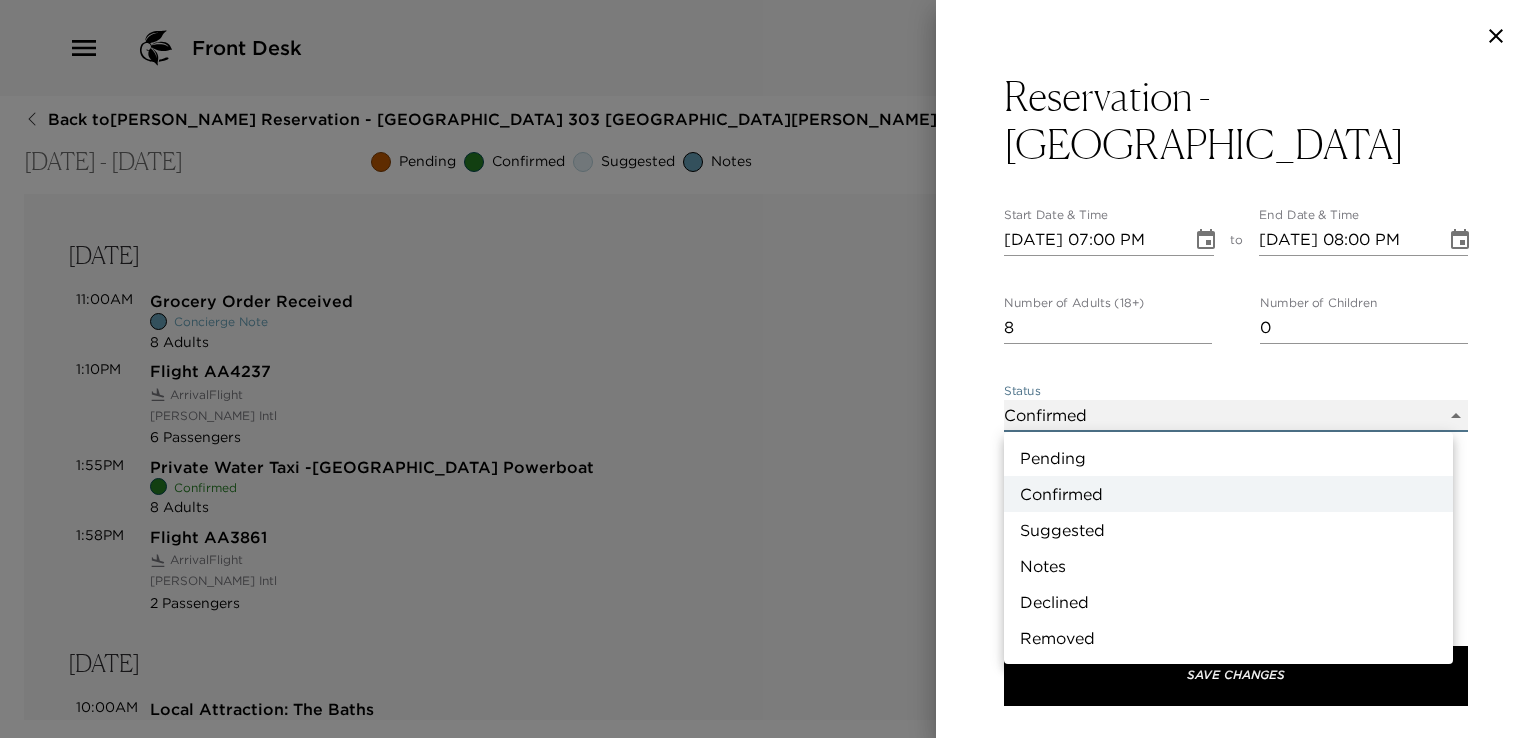 type on "Pending" 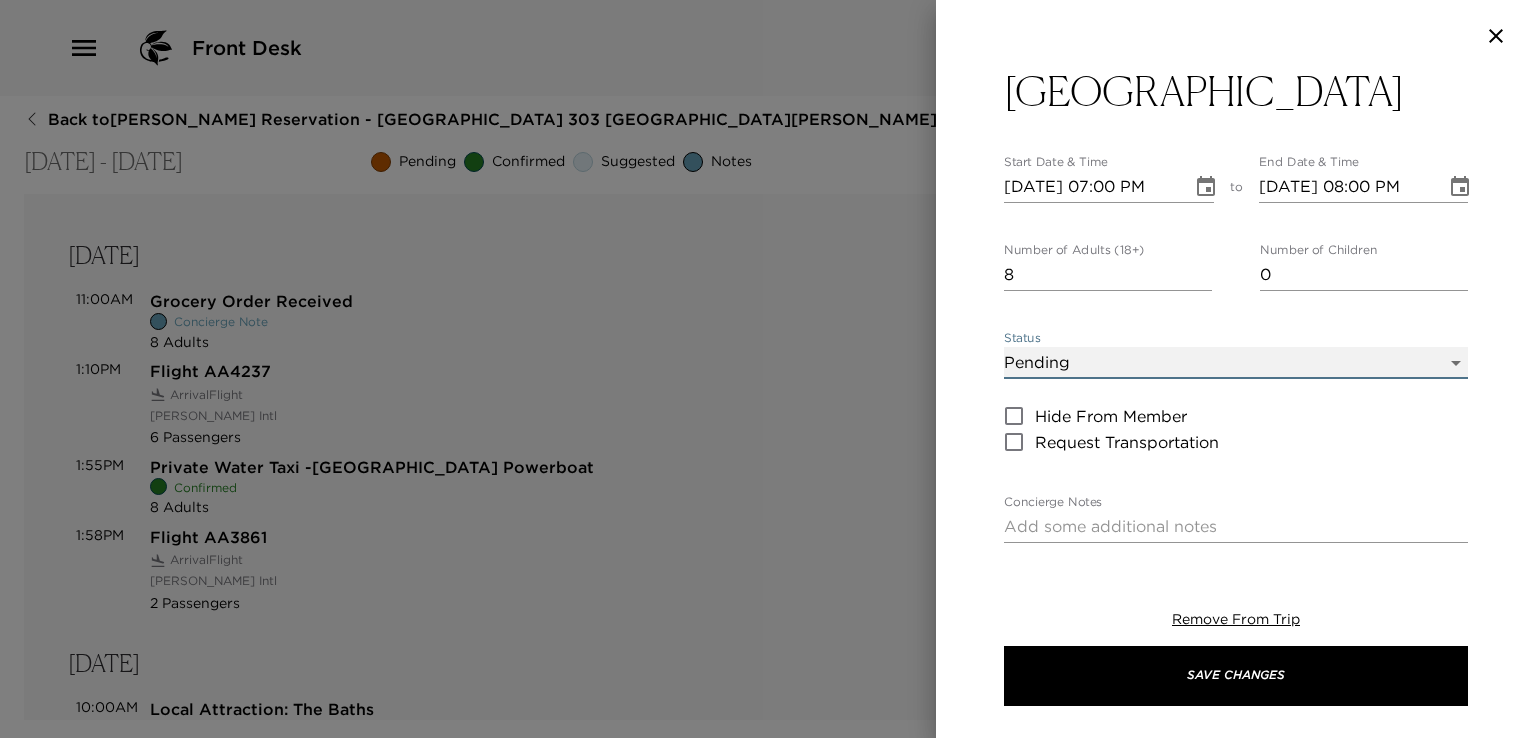 scroll, scrollTop: 100, scrollLeft: 0, axis: vertical 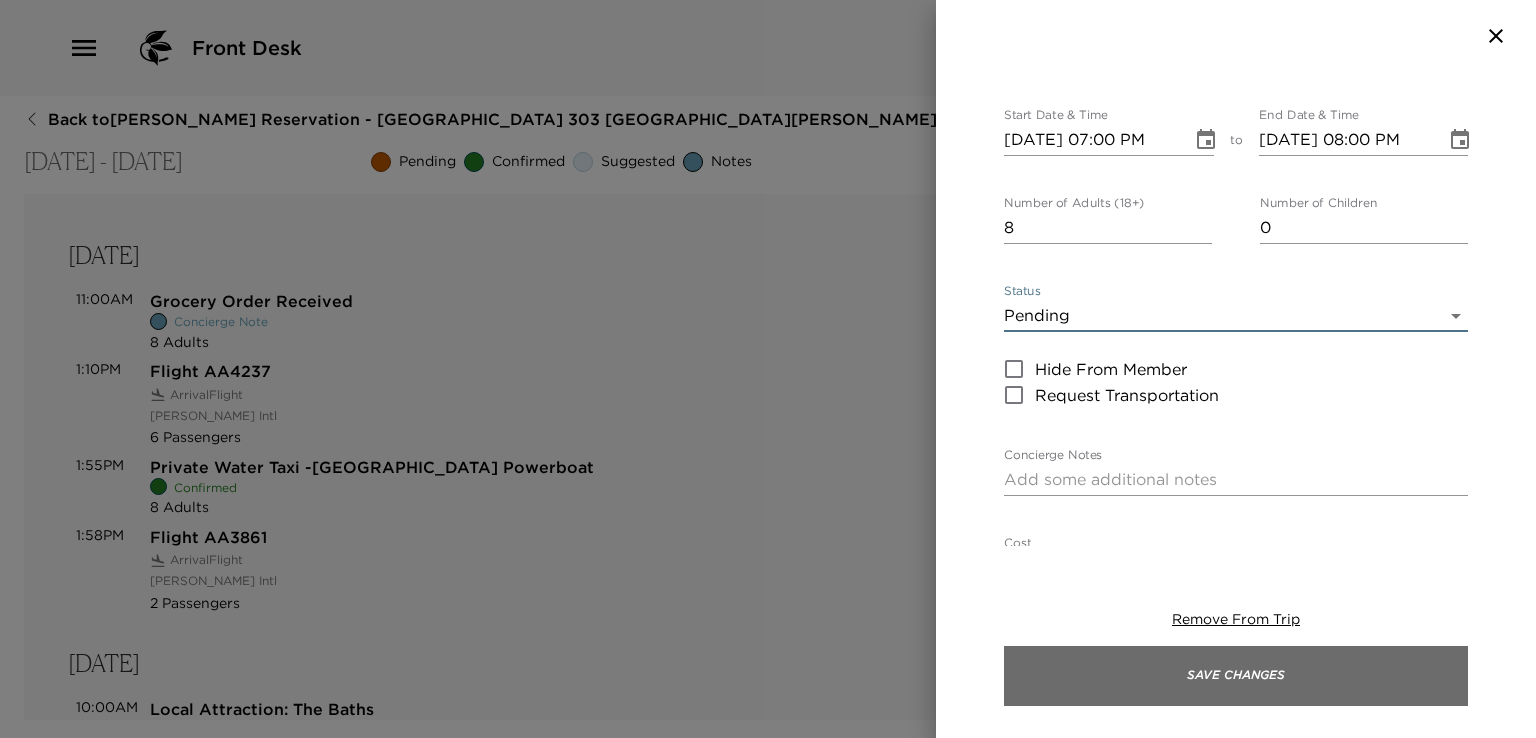 click on "Save Changes" at bounding box center (1236, 676) 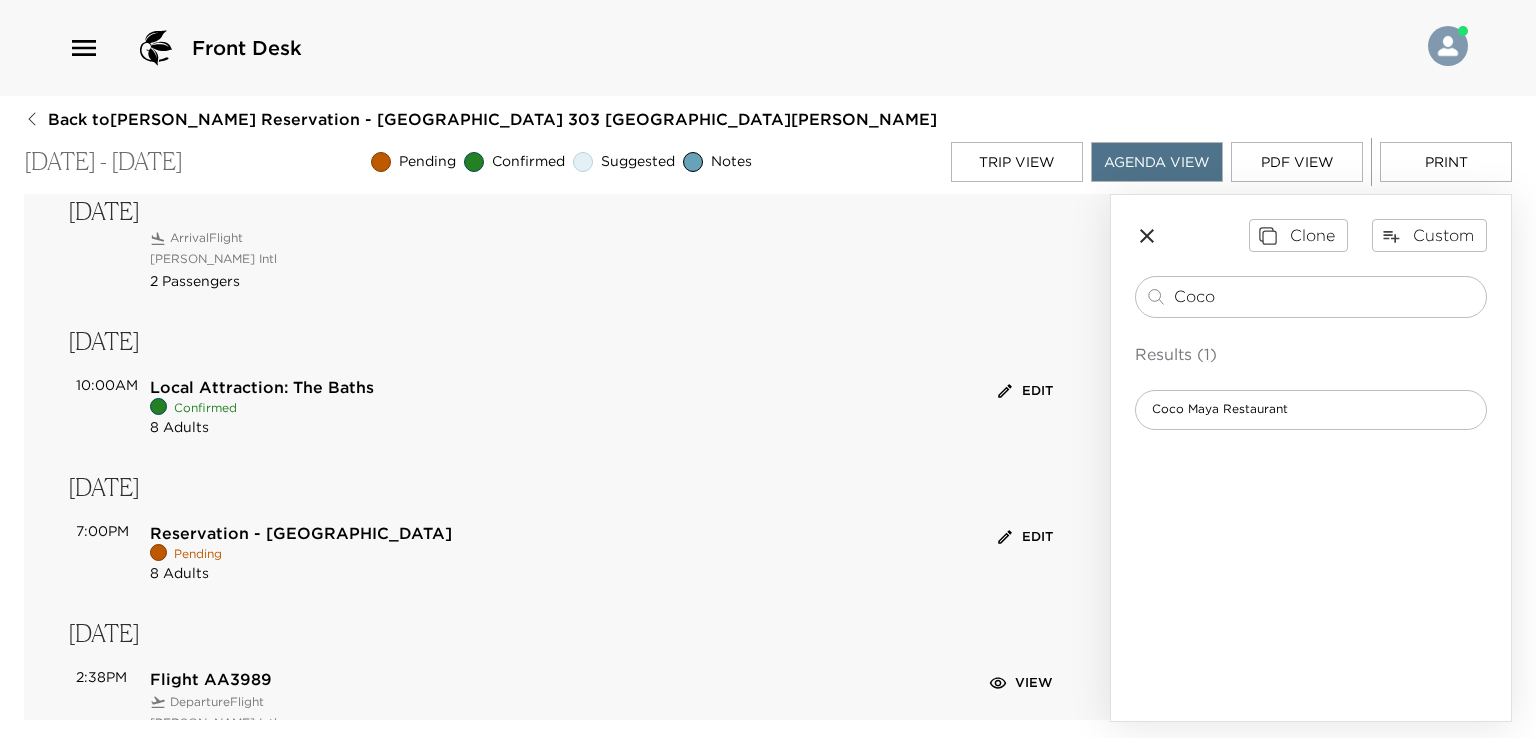 scroll, scrollTop: 296, scrollLeft: 0, axis: vertical 